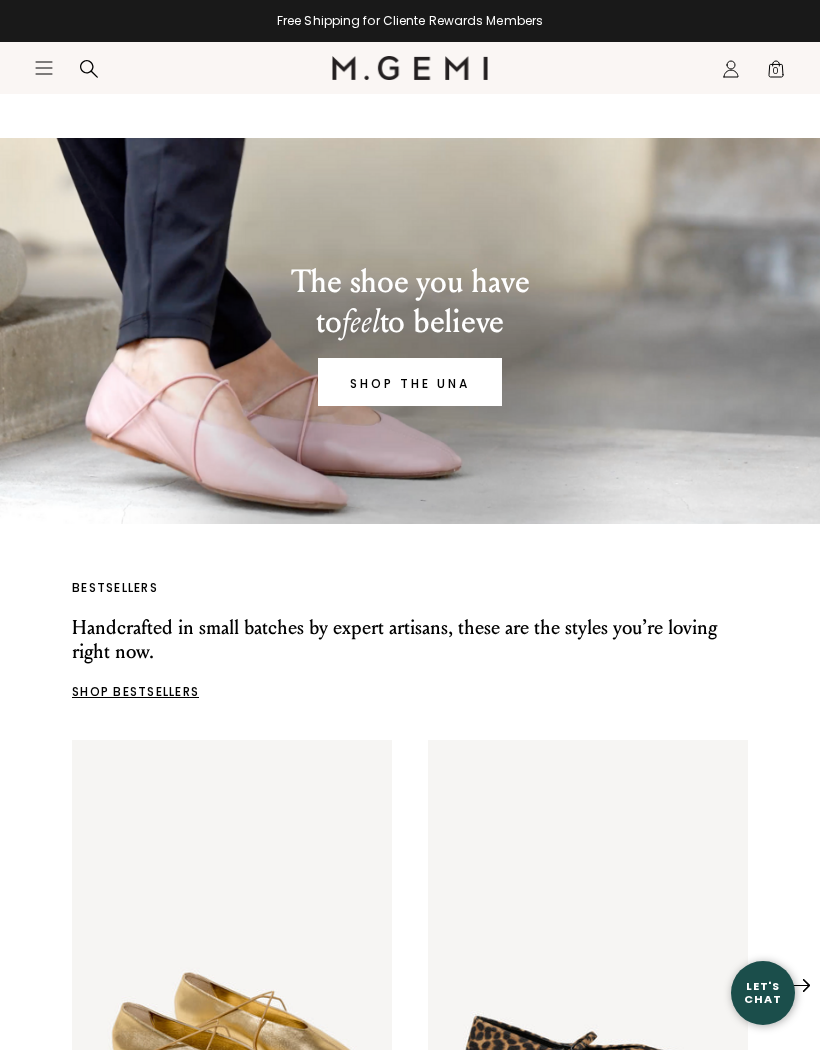 scroll, scrollTop: 130, scrollLeft: 0, axis: vertical 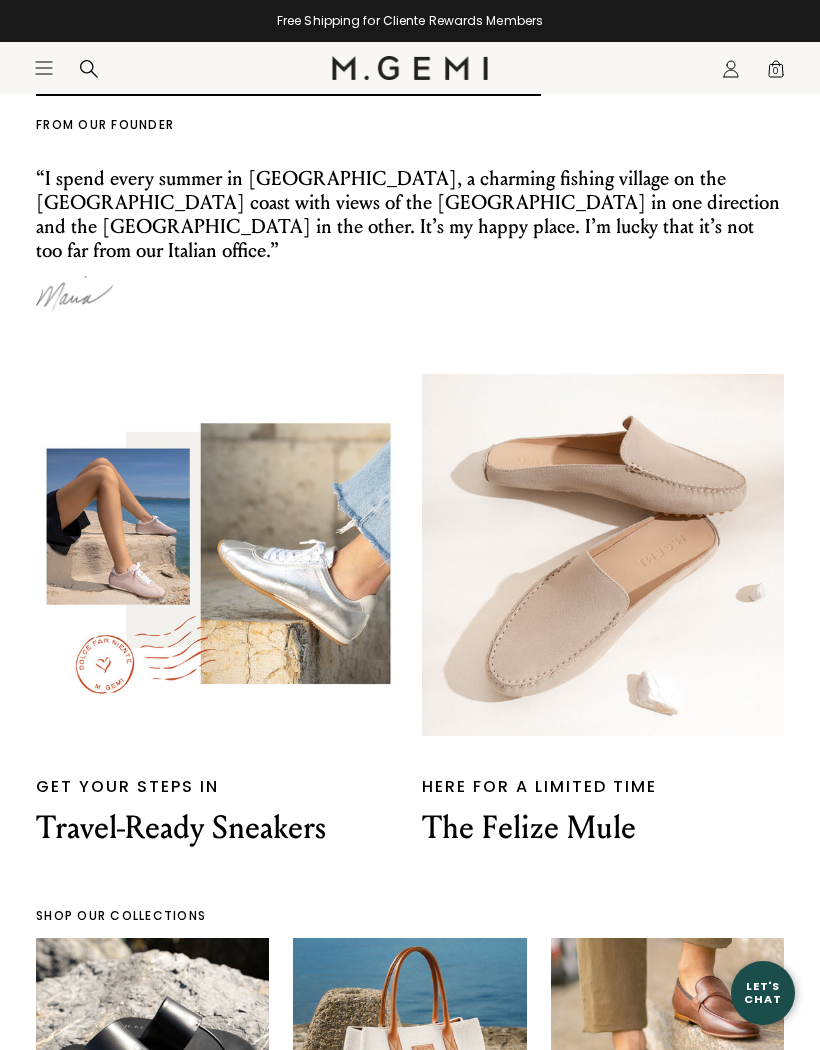 click on "The Felize Mule" at bounding box center [603, 828] 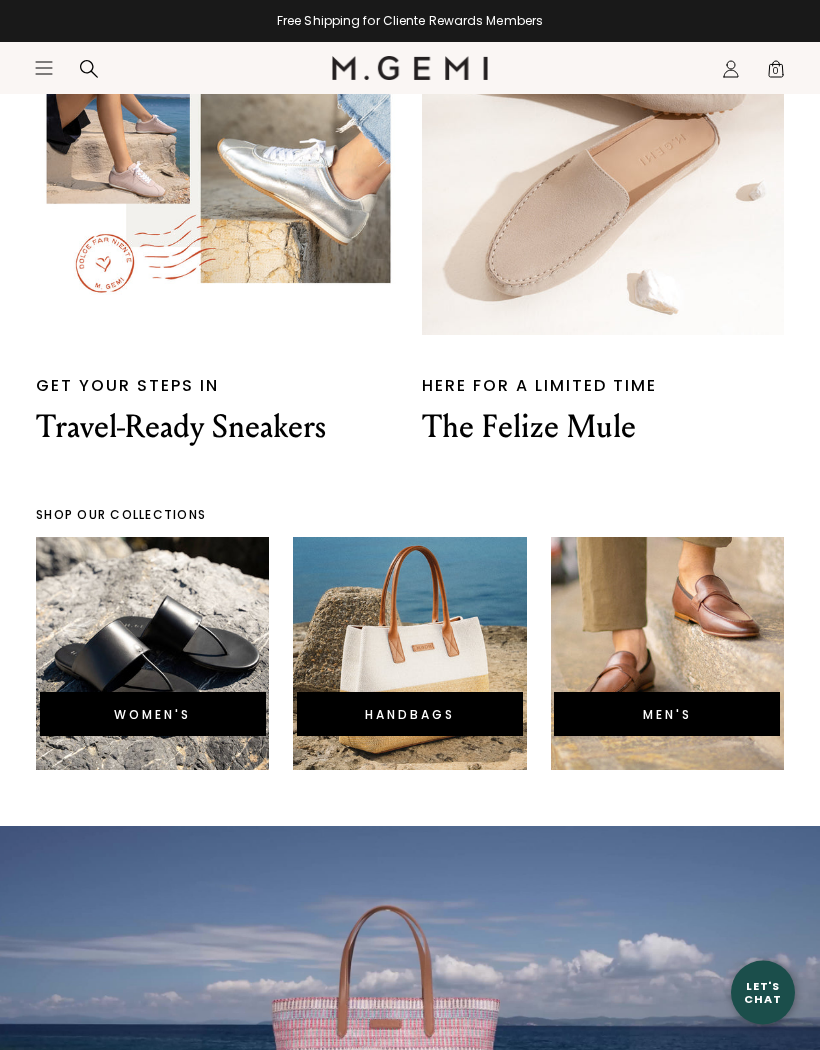 scroll, scrollTop: 4111, scrollLeft: 0, axis: vertical 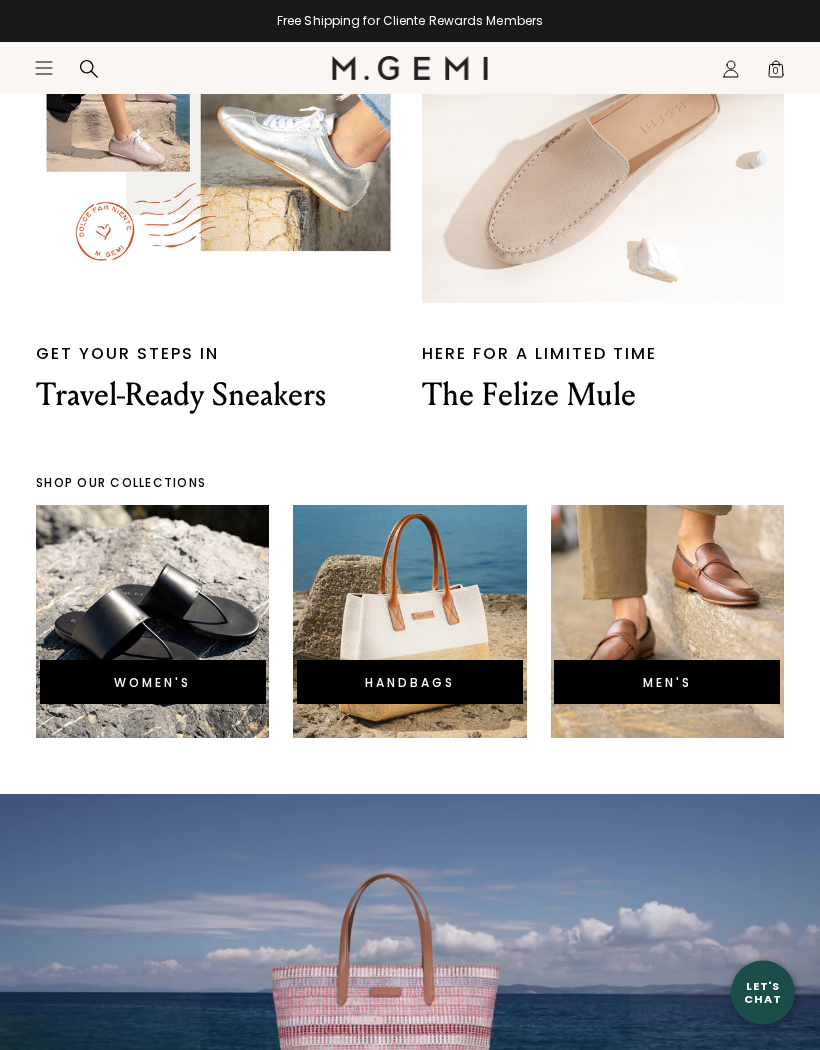 click on "HANDBAGS" at bounding box center (409, 622) 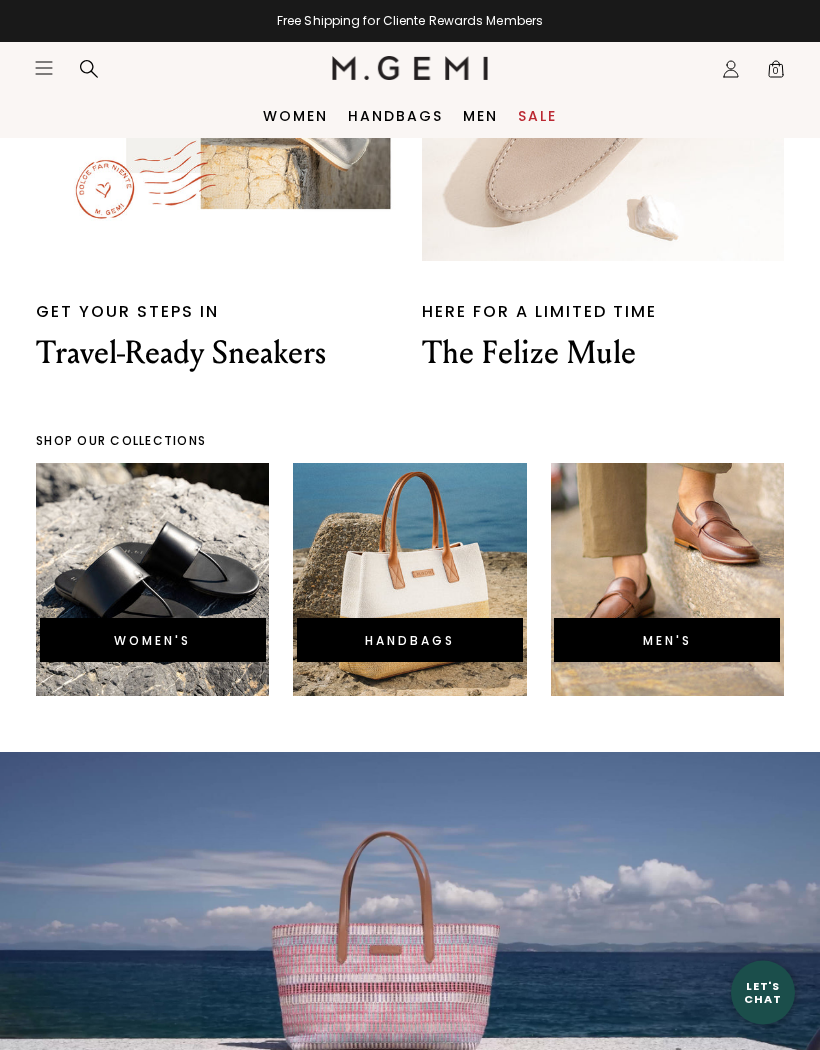 scroll, scrollTop: 4141, scrollLeft: 0, axis: vertical 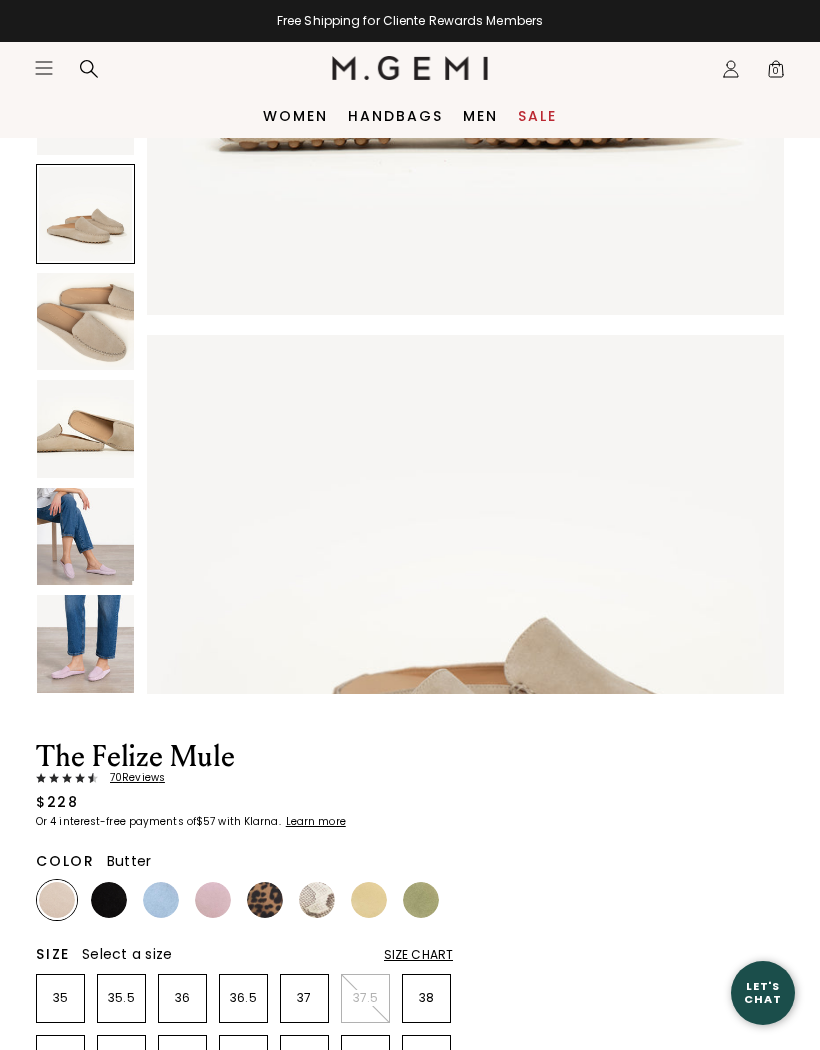 click at bounding box center (369, 900) 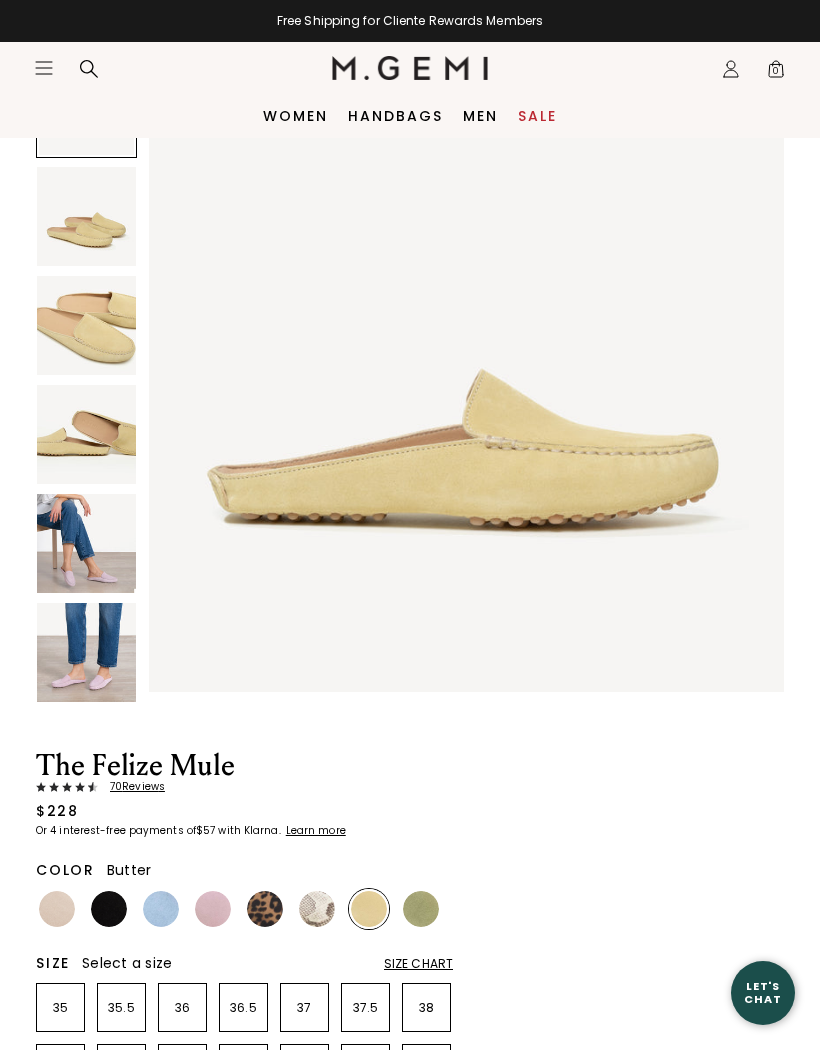 scroll, scrollTop: 0, scrollLeft: 0, axis: both 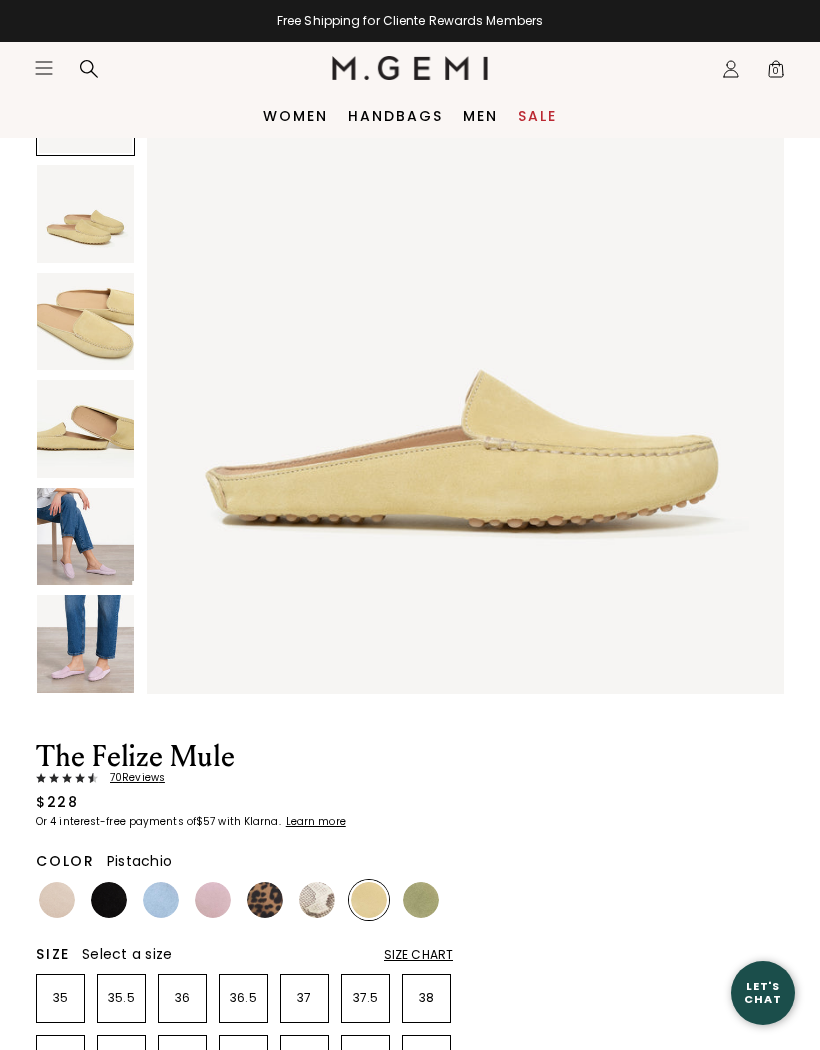 click at bounding box center (421, 900) 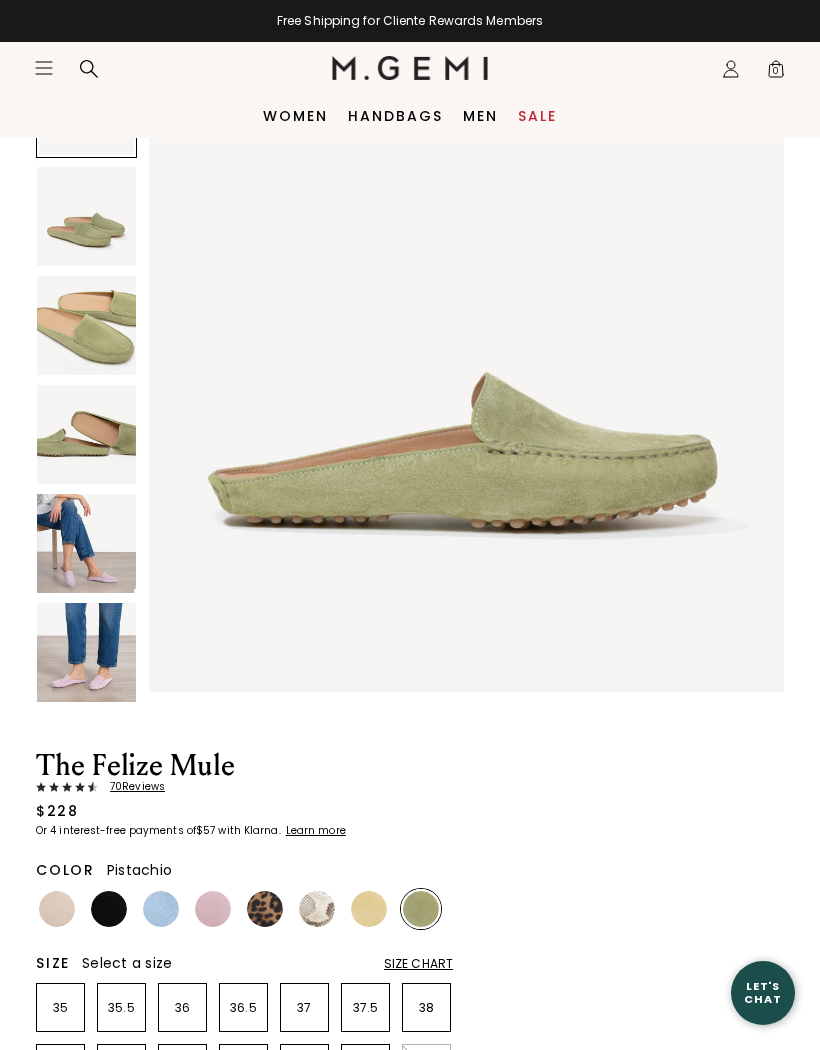 scroll, scrollTop: 0, scrollLeft: 0, axis: both 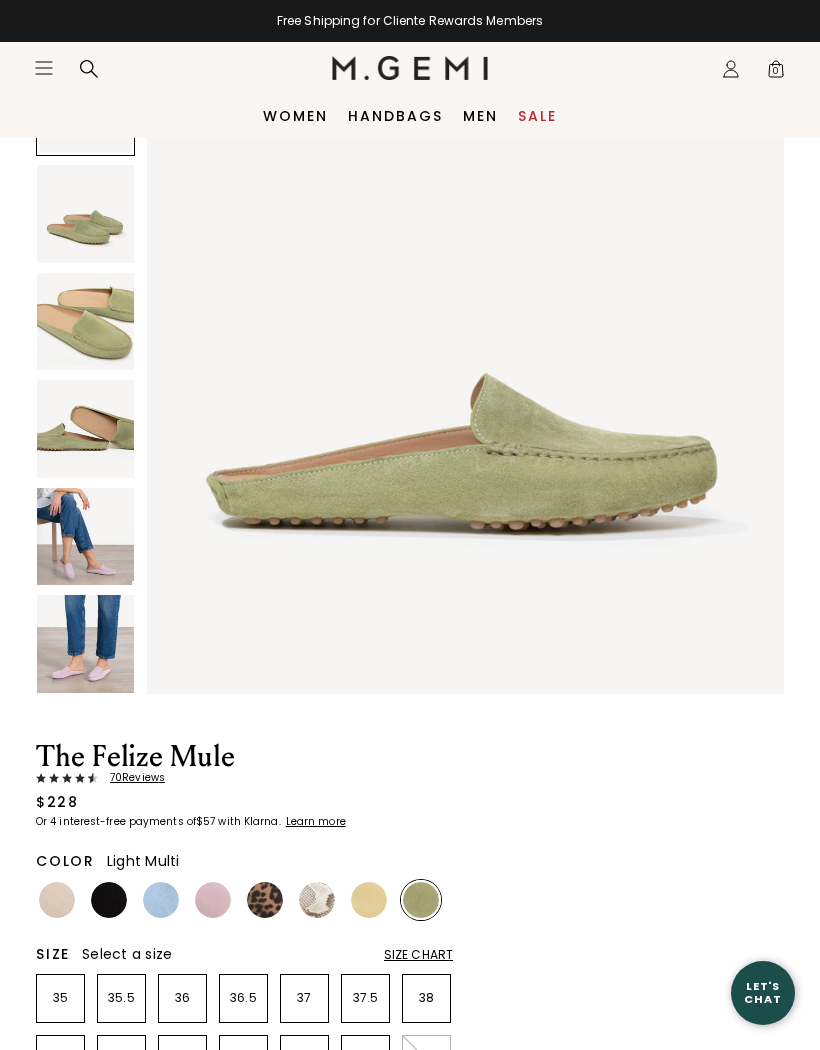 click at bounding box center (317, 900) 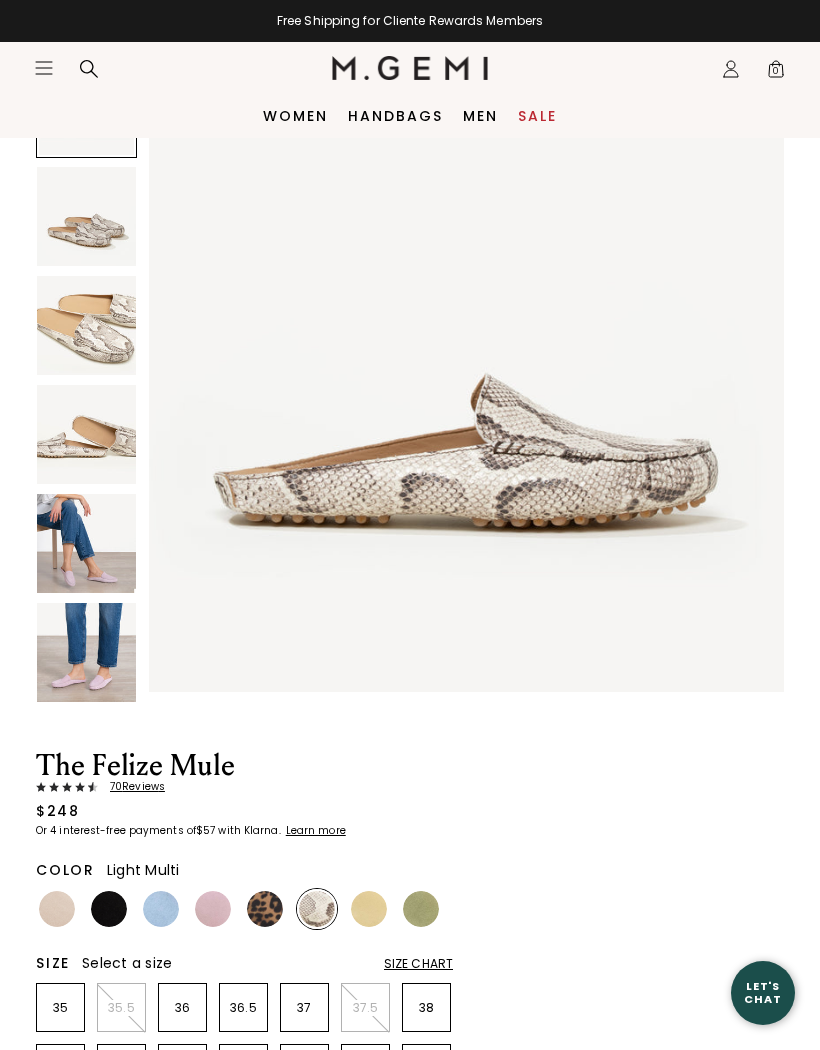 scroll, scrollTop: 0, scrollLeft: 0, axis: both 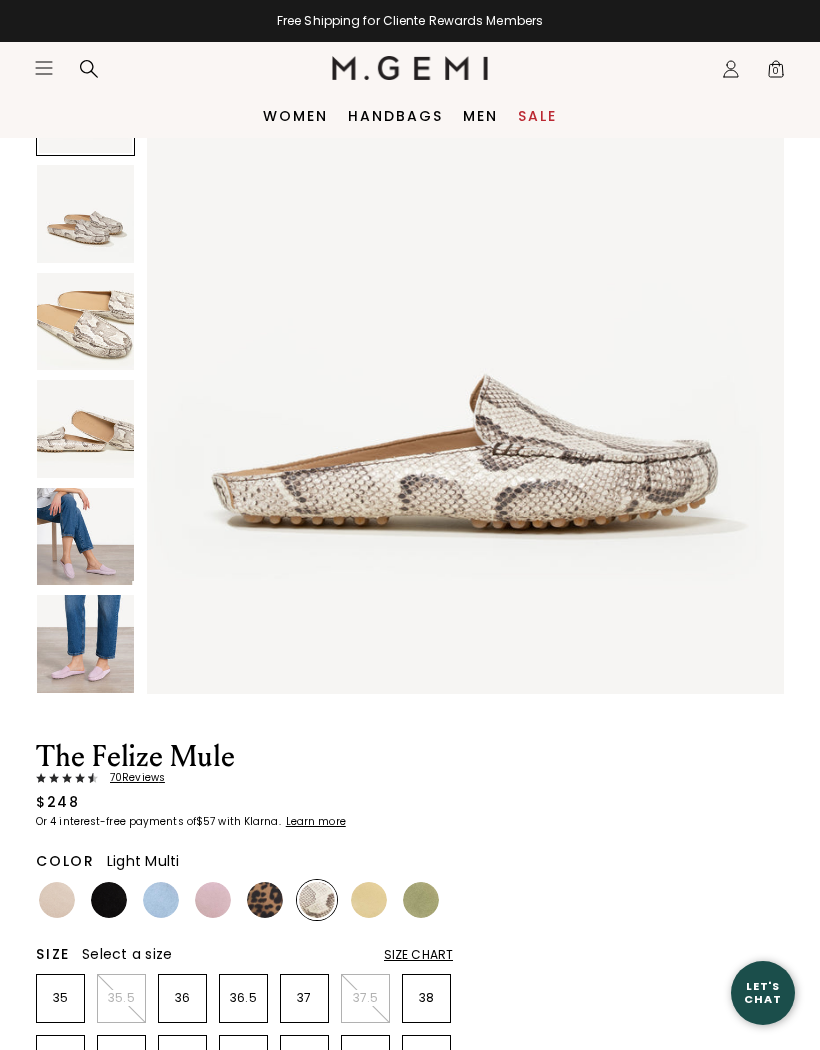 click at bounding box center [213, 900] 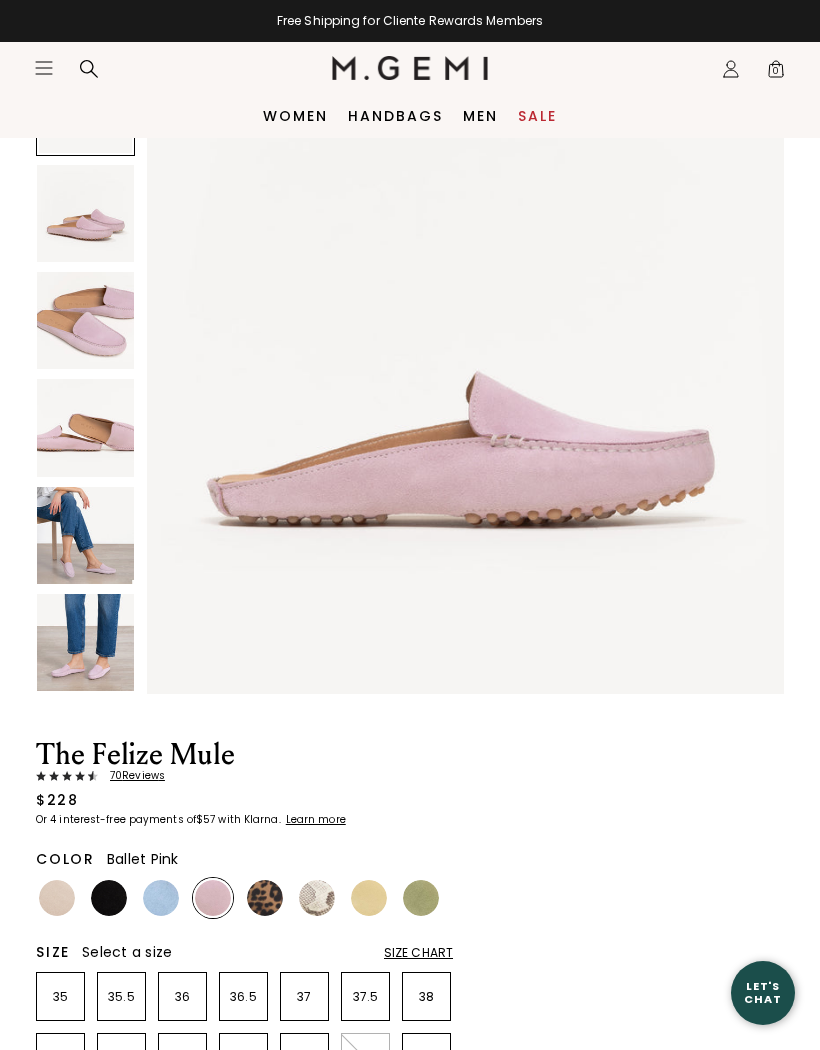 scroll, scrollTop: 0, scrollLeft: 0, axis: both 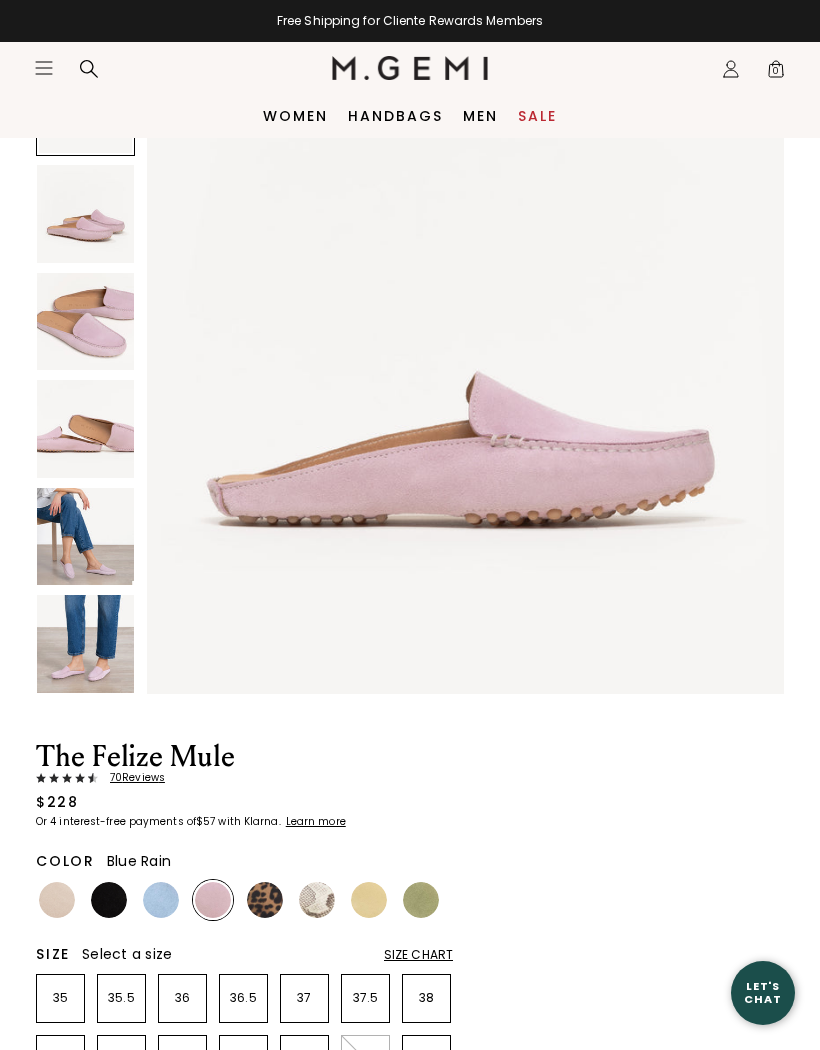 click at bounding box center (161, 900) 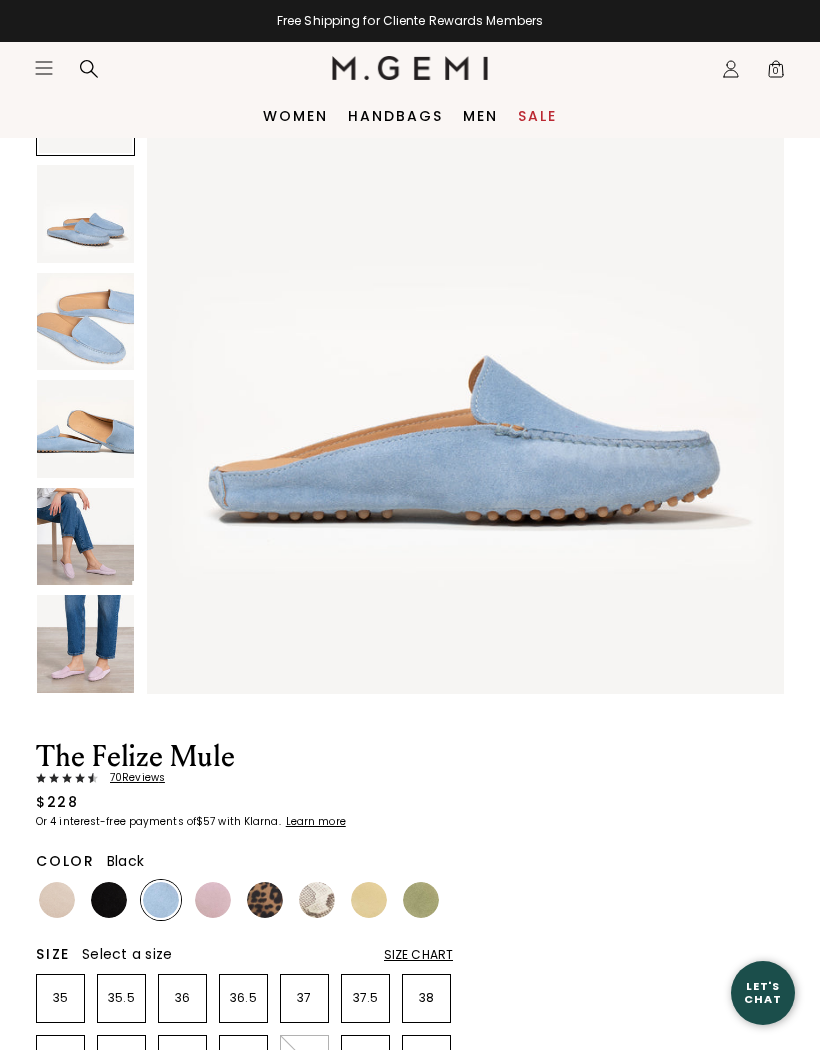 click at bounding box center (109, 900) 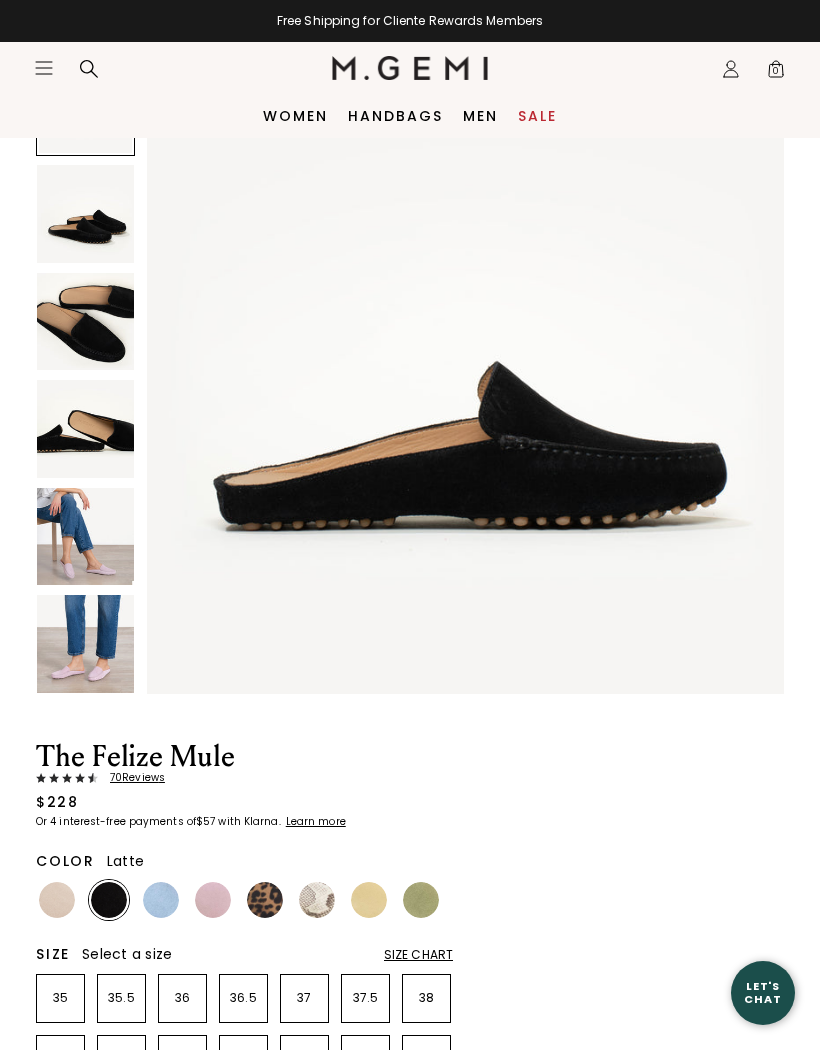 click at bounding box center (57, 900) 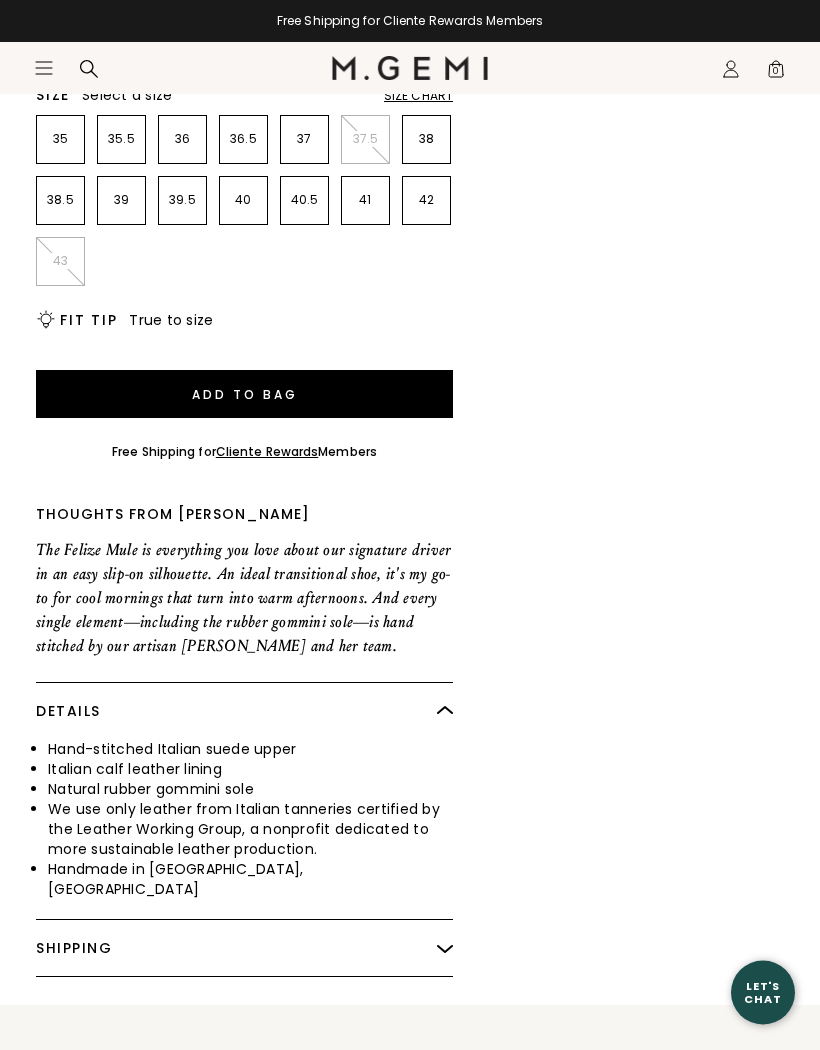 scroll, scrollTop: 1012, scrollLeft: 0, axis: vertical 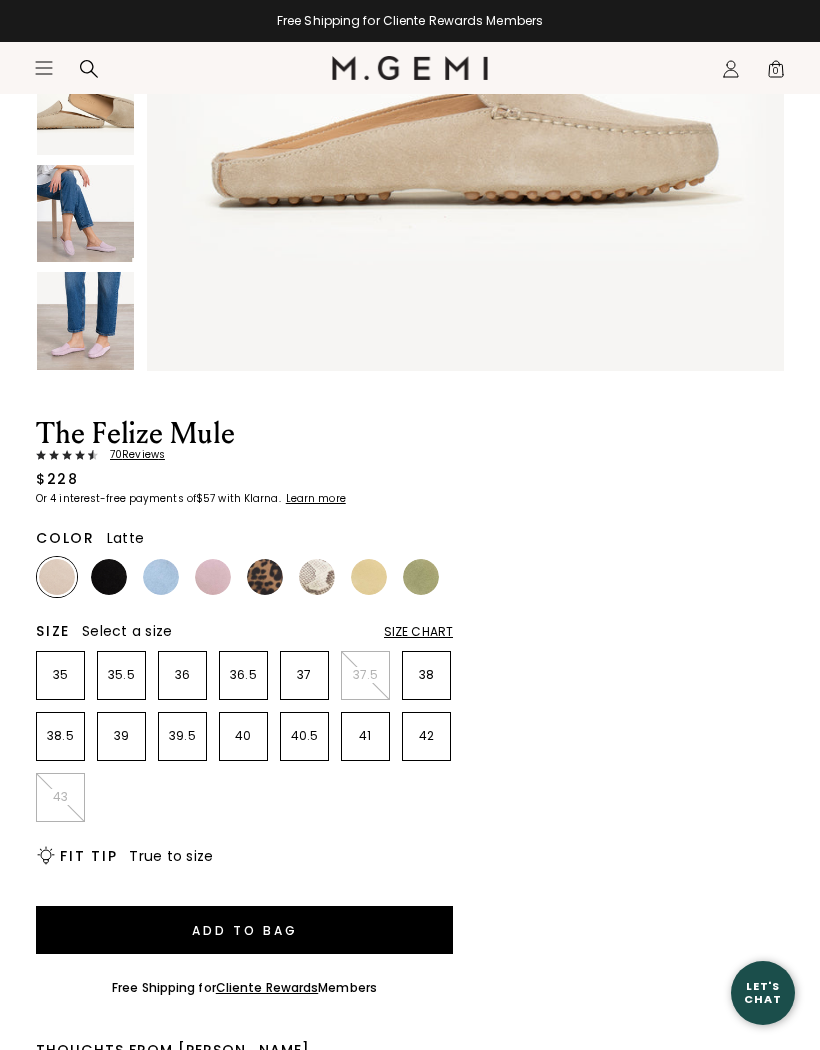 click on "70  Review s" at bounding box center (131, 455) 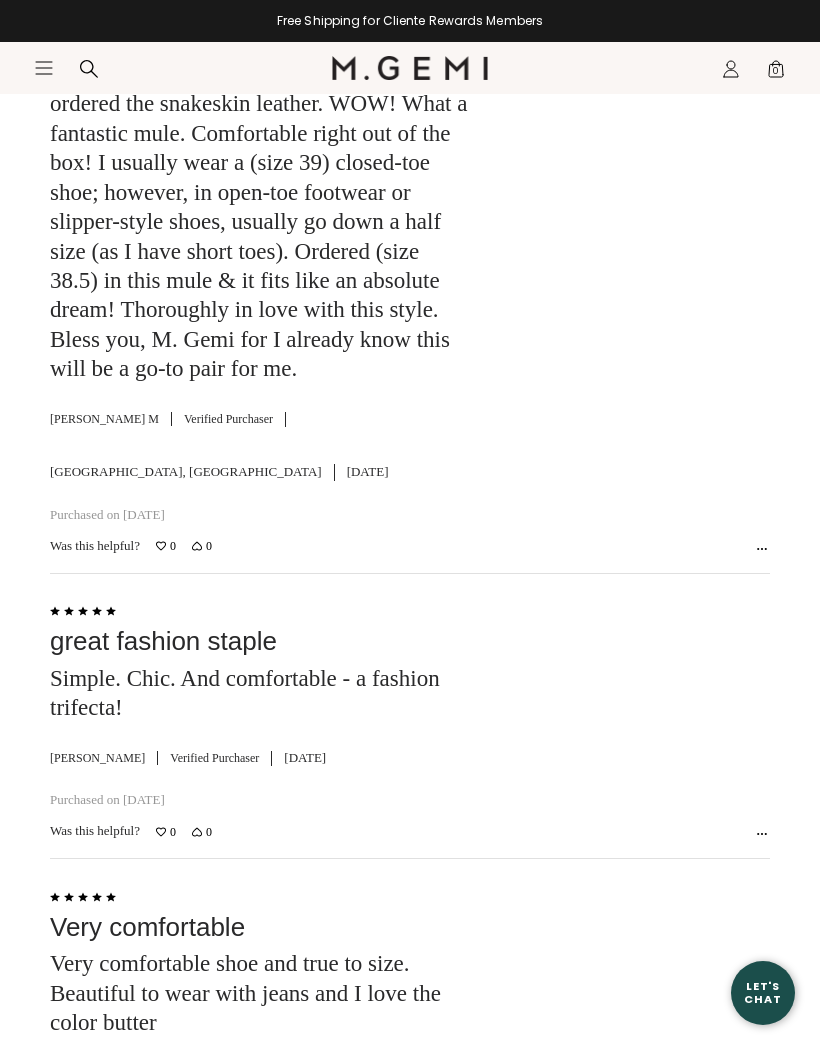scroll, scrollTop: 5123, scrollLeft: 0, axis: vertical 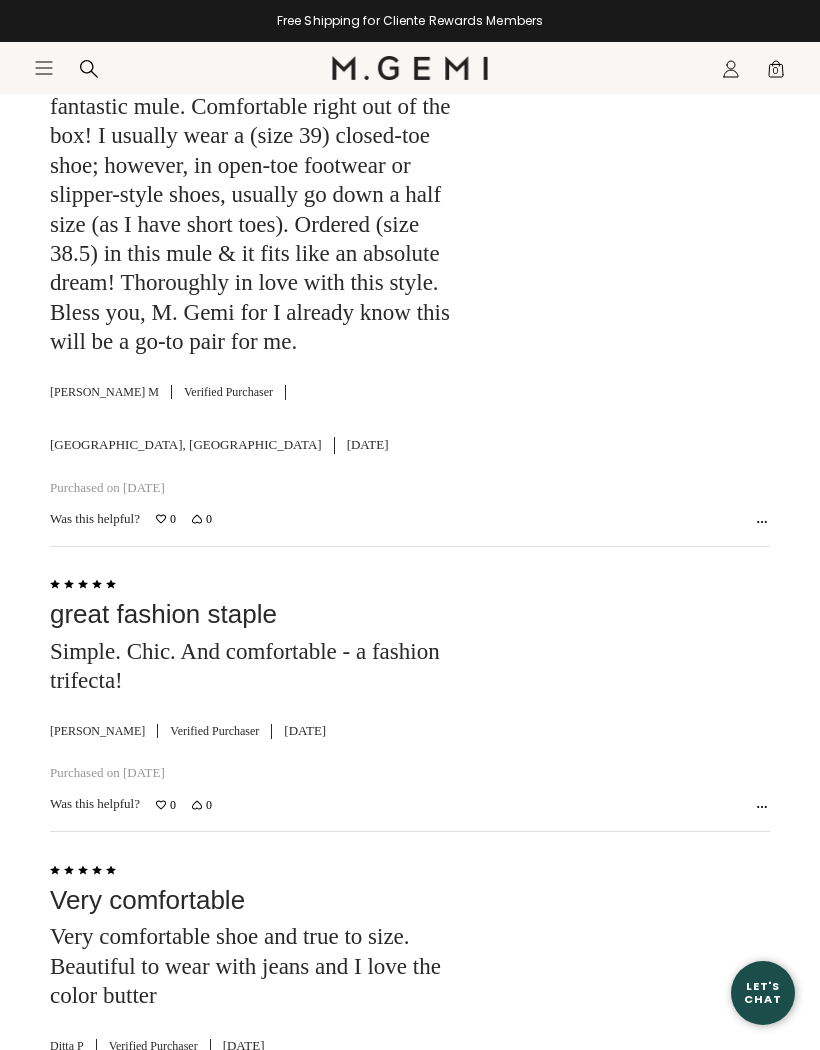 click at bounding box center (633, 680) 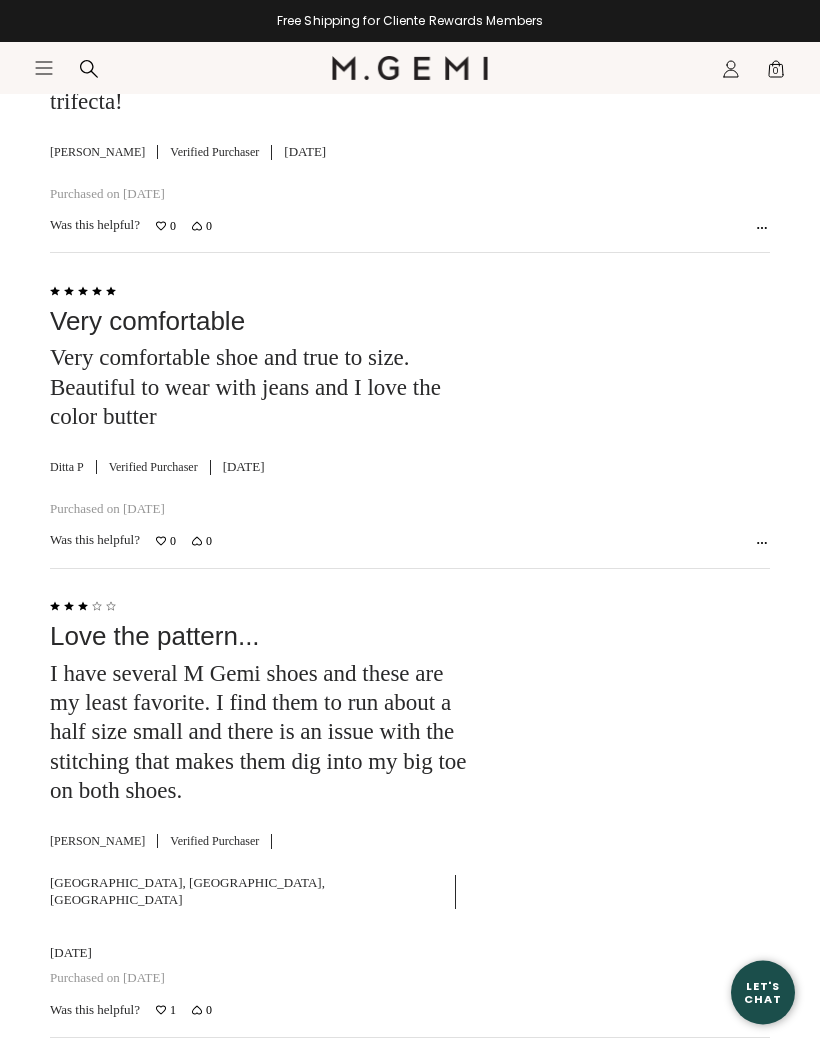 scroll, scrollTop: 5702, scrollLeft: 0, axis: vertical 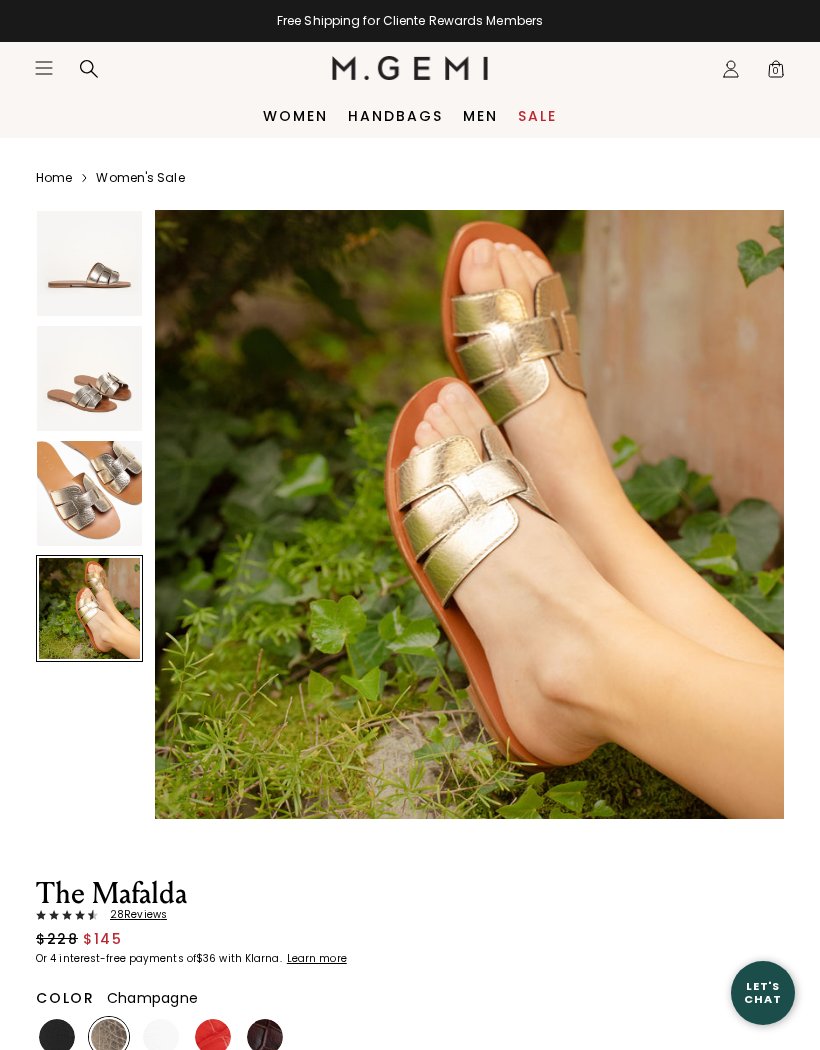 click at bounding box center [89, 263] 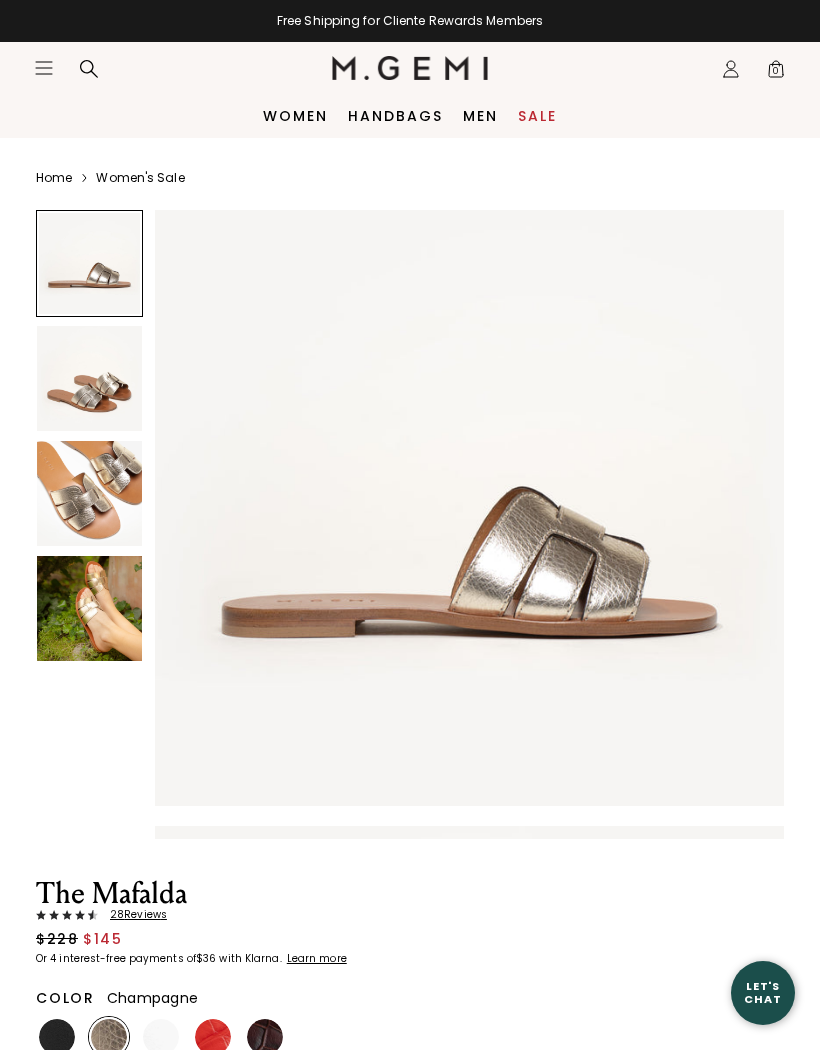 scroll, scrollTop: 0, scrollLeft: 0, axis: both 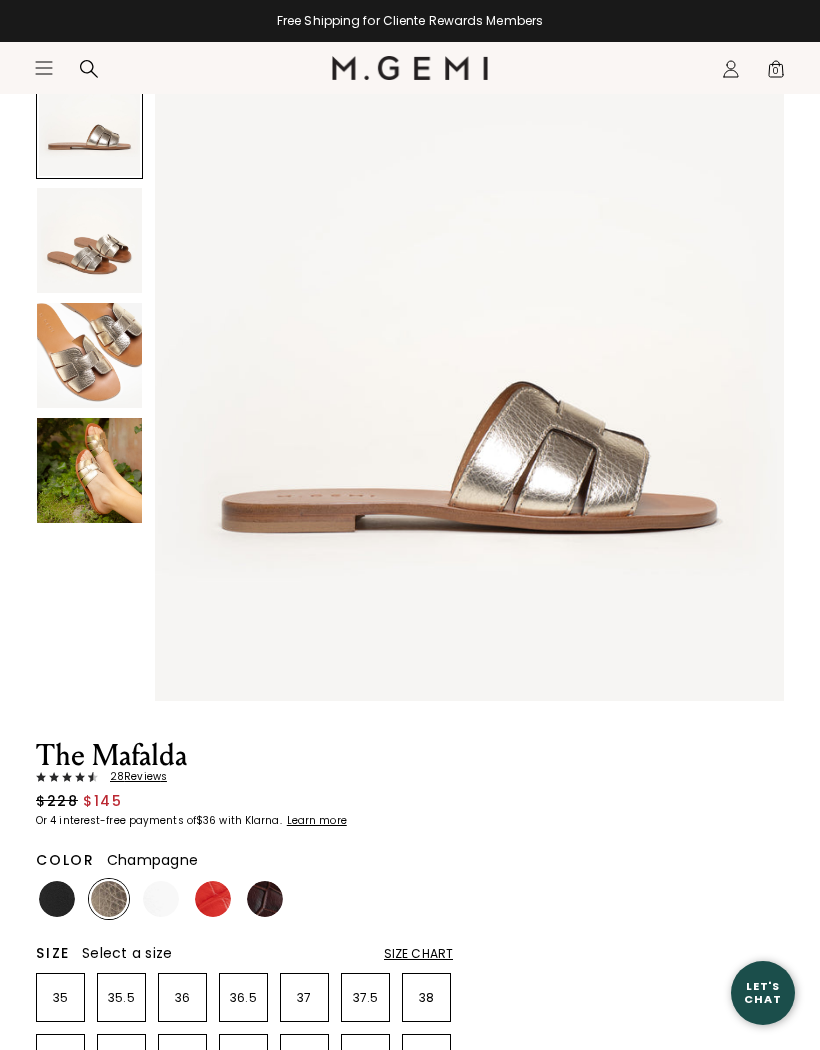 click on "28  Review s" at bounding box center [132, 777] 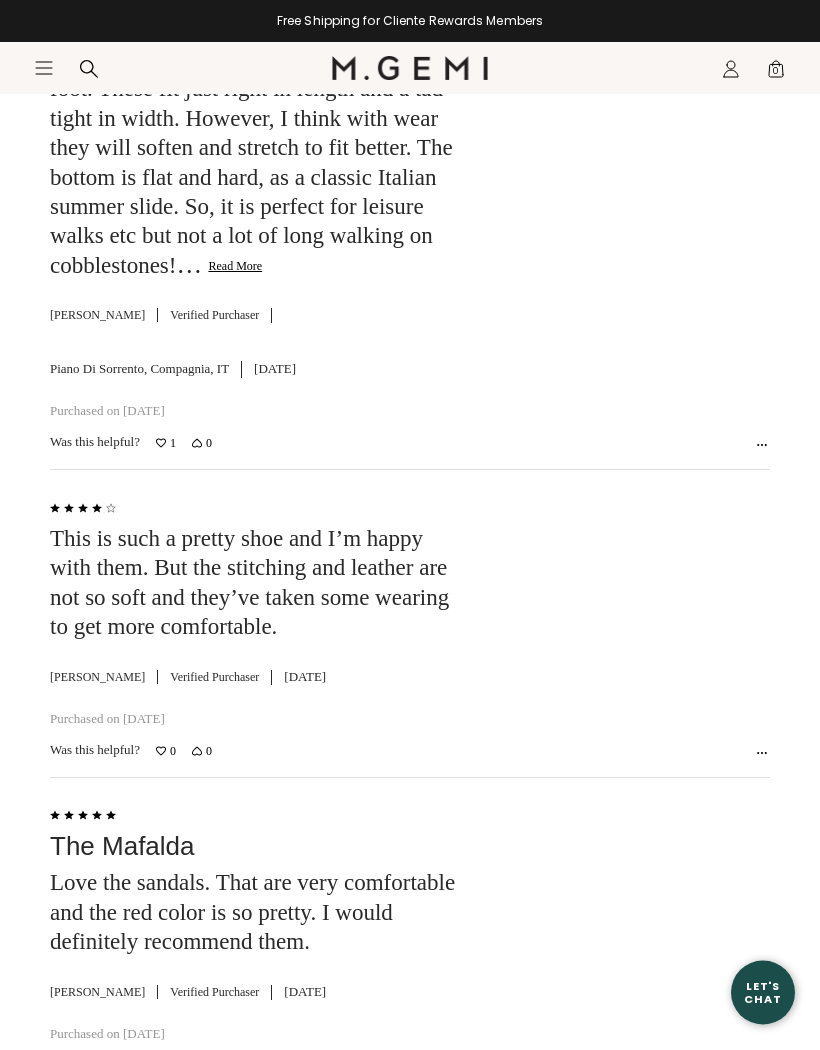 scroll, scrollTop: 5320, scrollLeft: 0, axis: vertical 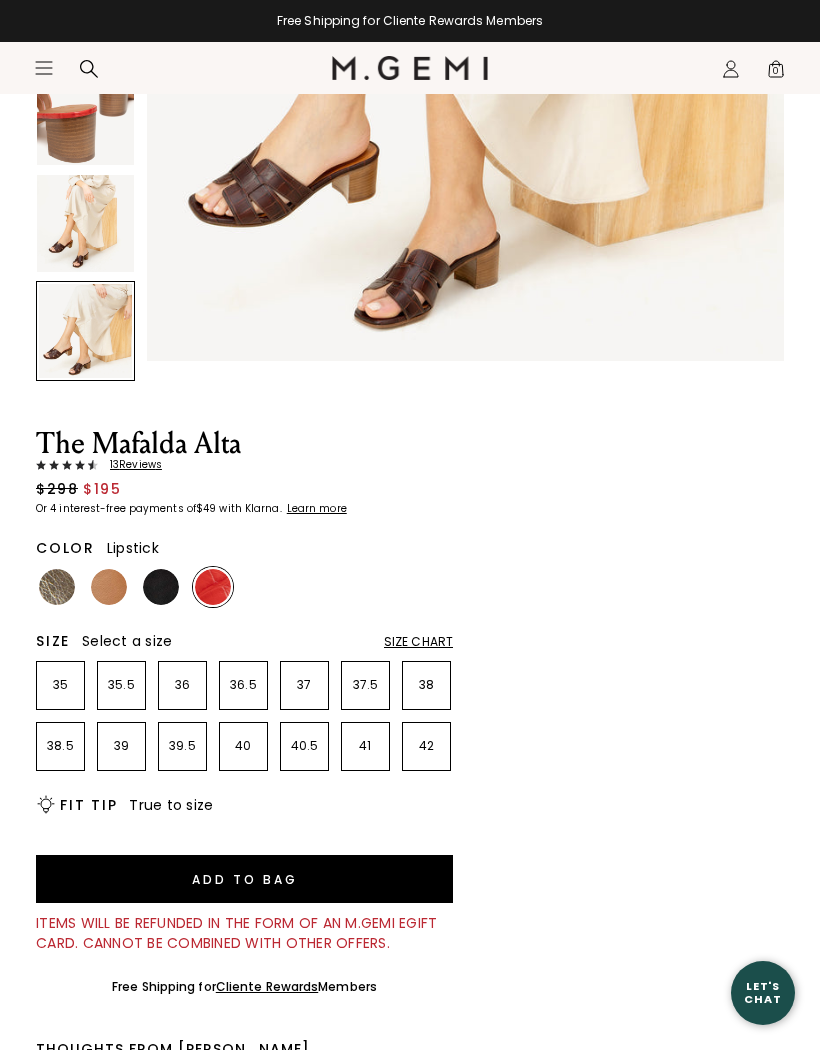 click on "13  Review s" at bounding box center (130, 465) 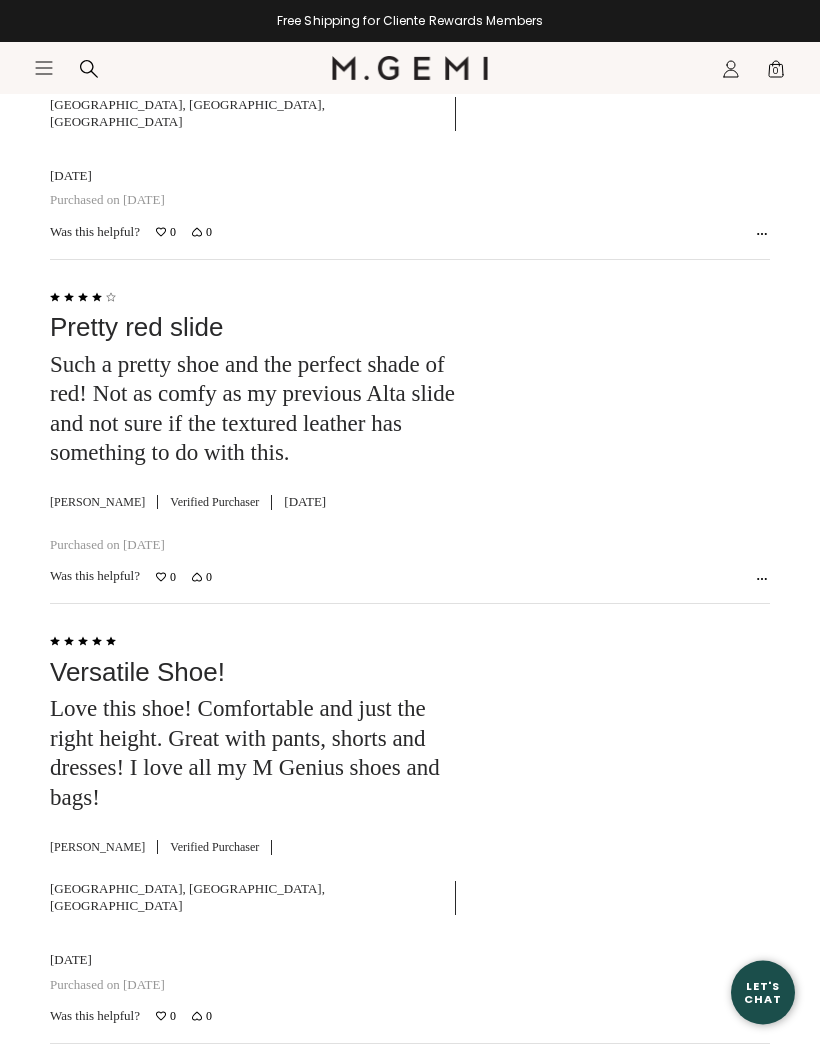 scroll, scrollTop: 4312, scrollLeft: 0, axis: vertical 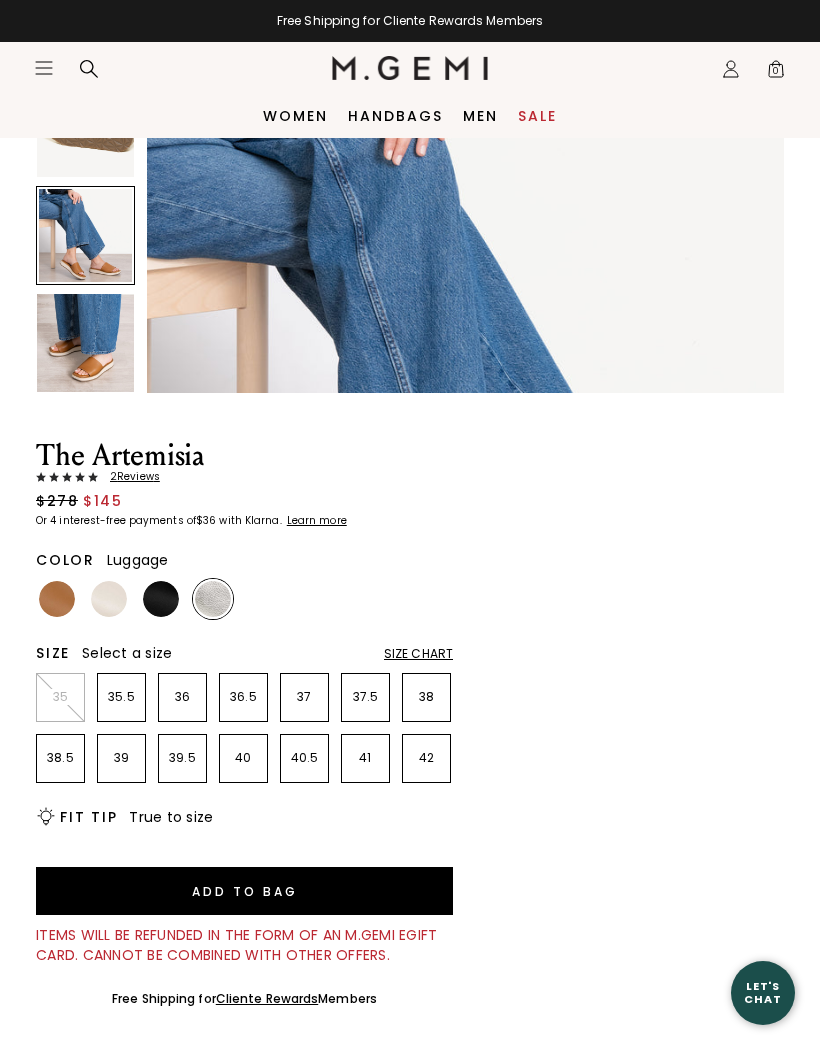 click at bounding box center (57, 599) 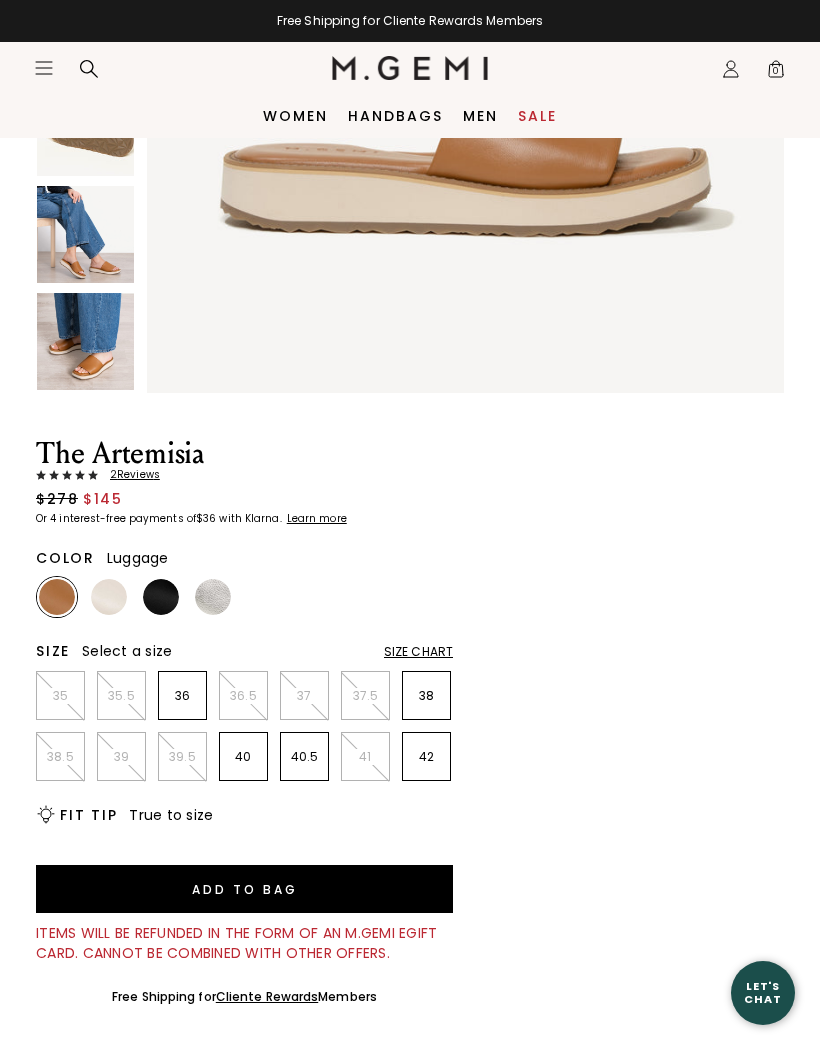 scroll, scrollTop: 0, scrollLeft: 0, axis: both 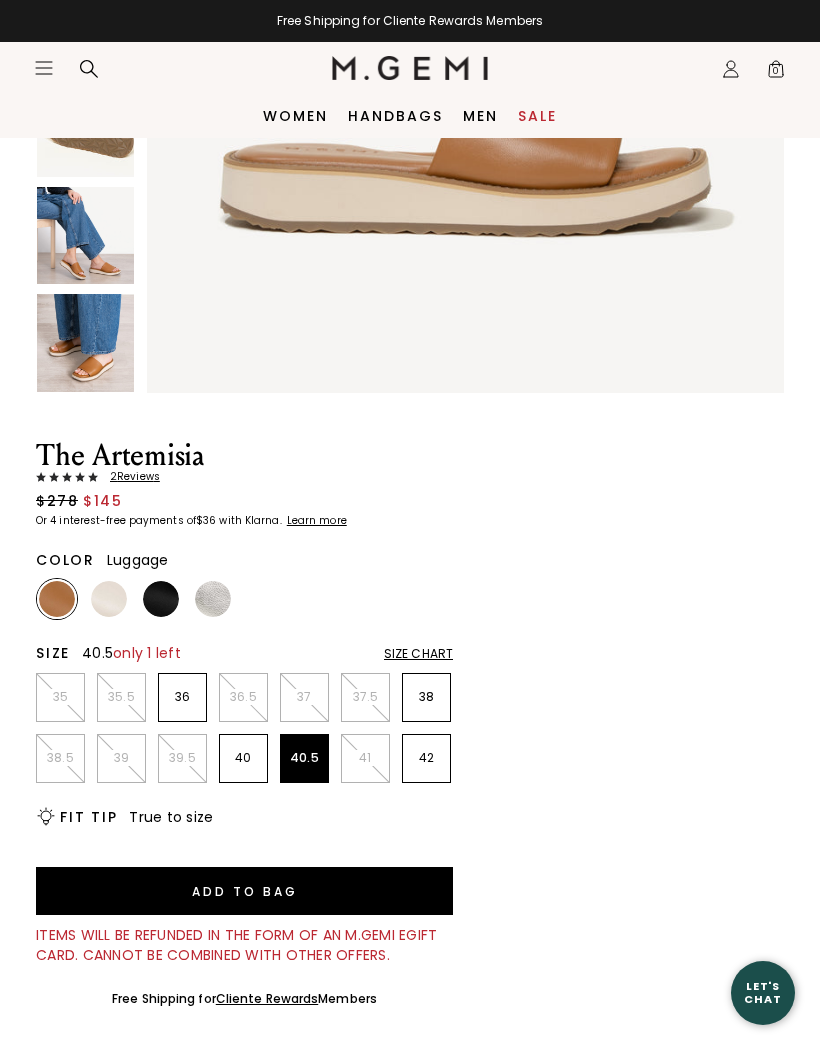 click on "40.5" at bounding box center (304, 758) 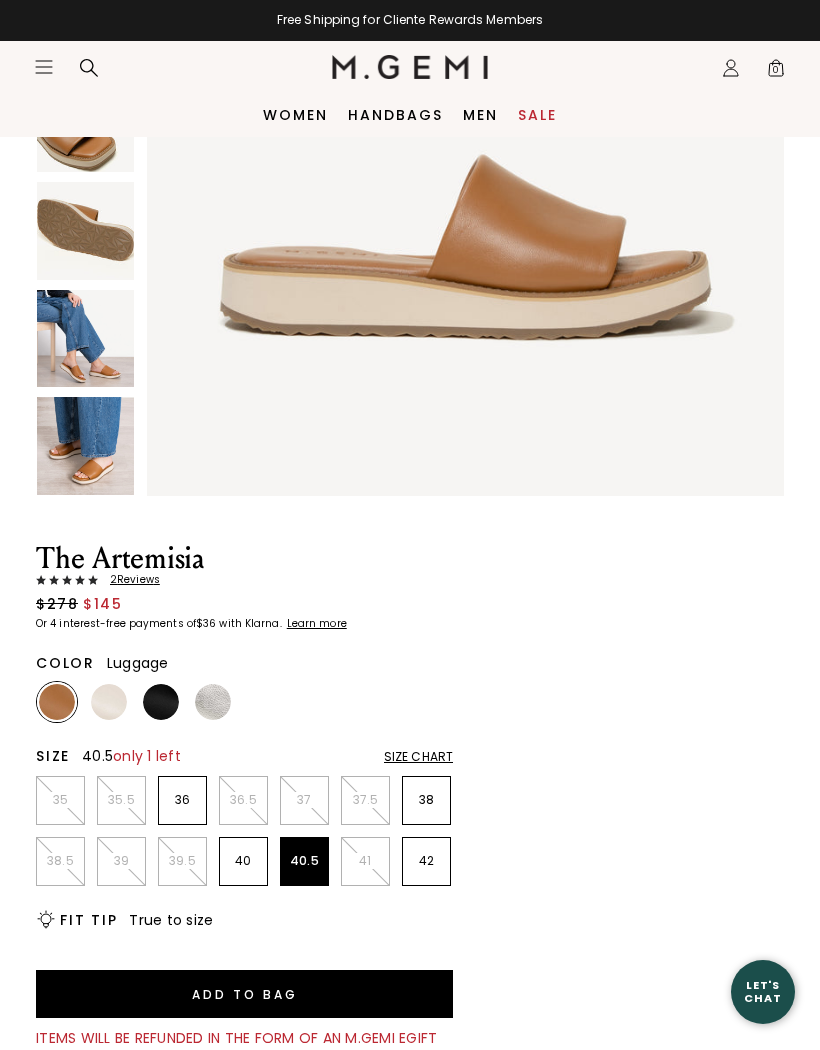 scroll, scrollTop: 351, scrollLeft: 0, axis: vertical 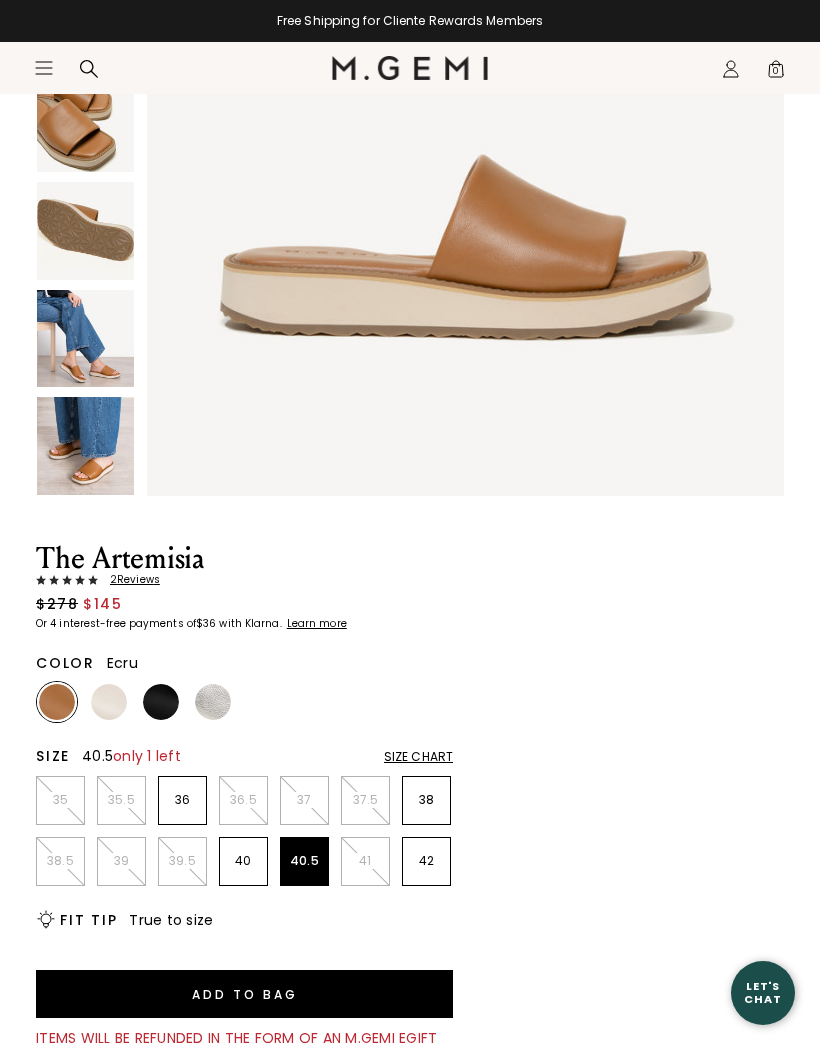 click at bounding box center [109, 702] 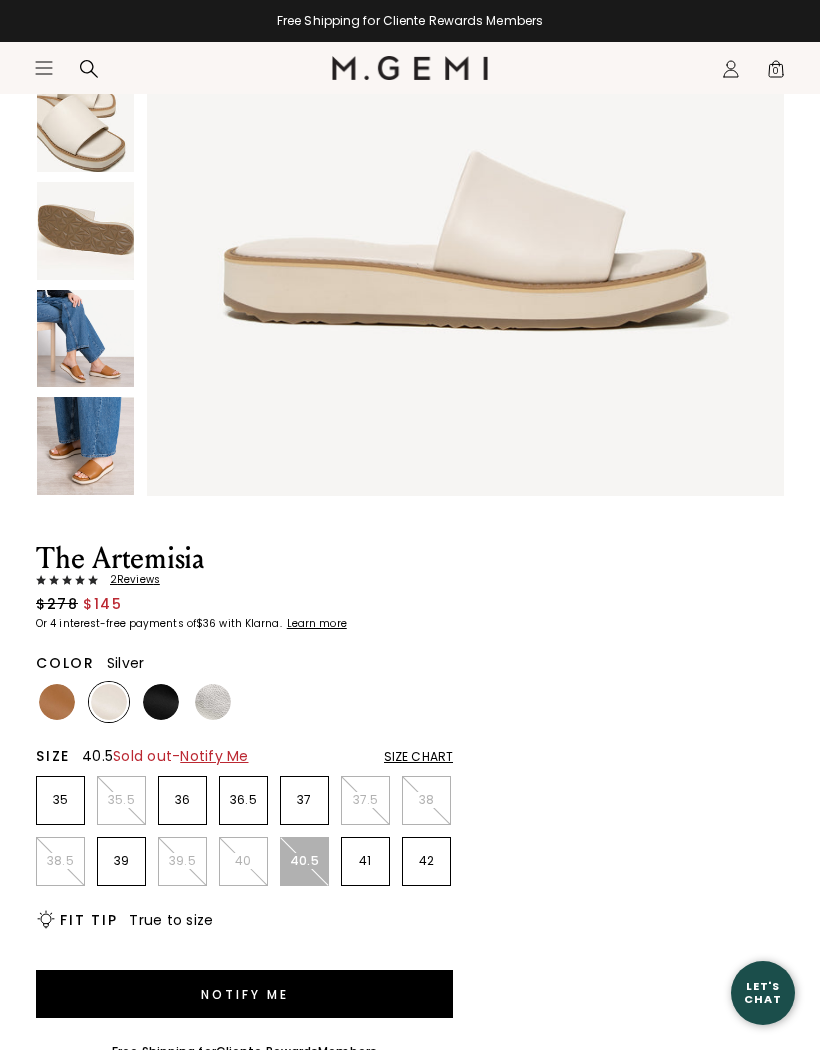click at bounding box center [213, 702] 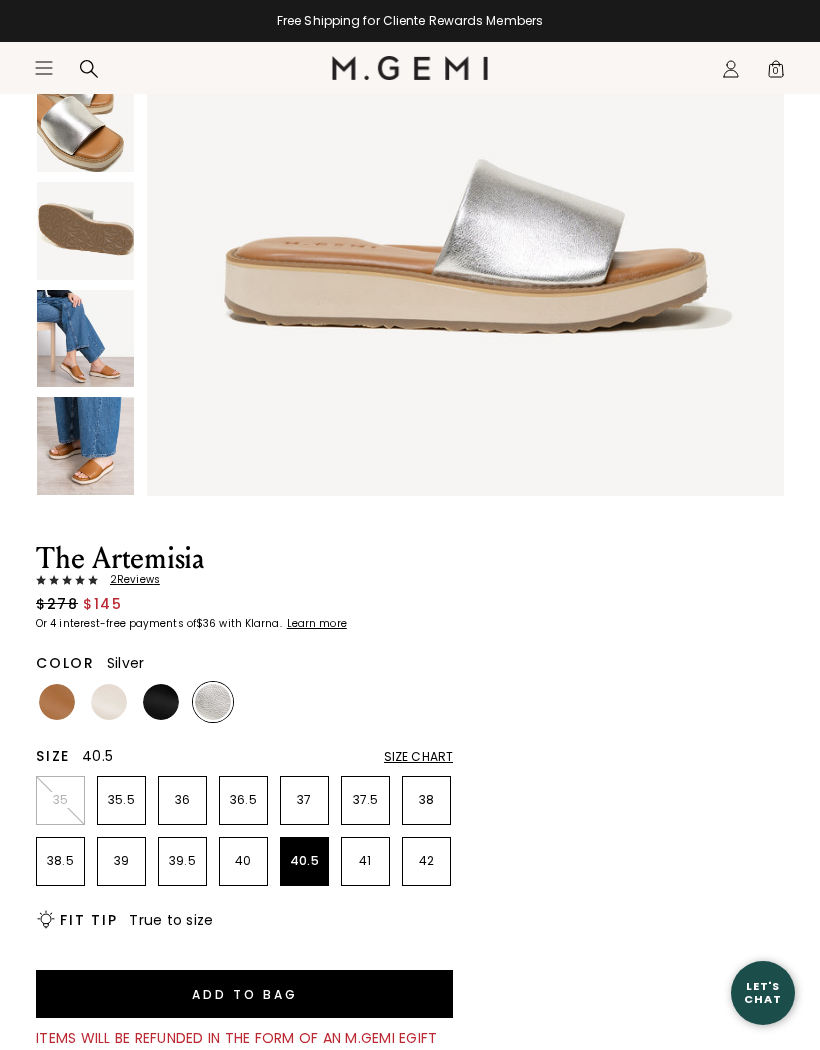 click on "2  Review s" at bounding box center (129, 580) 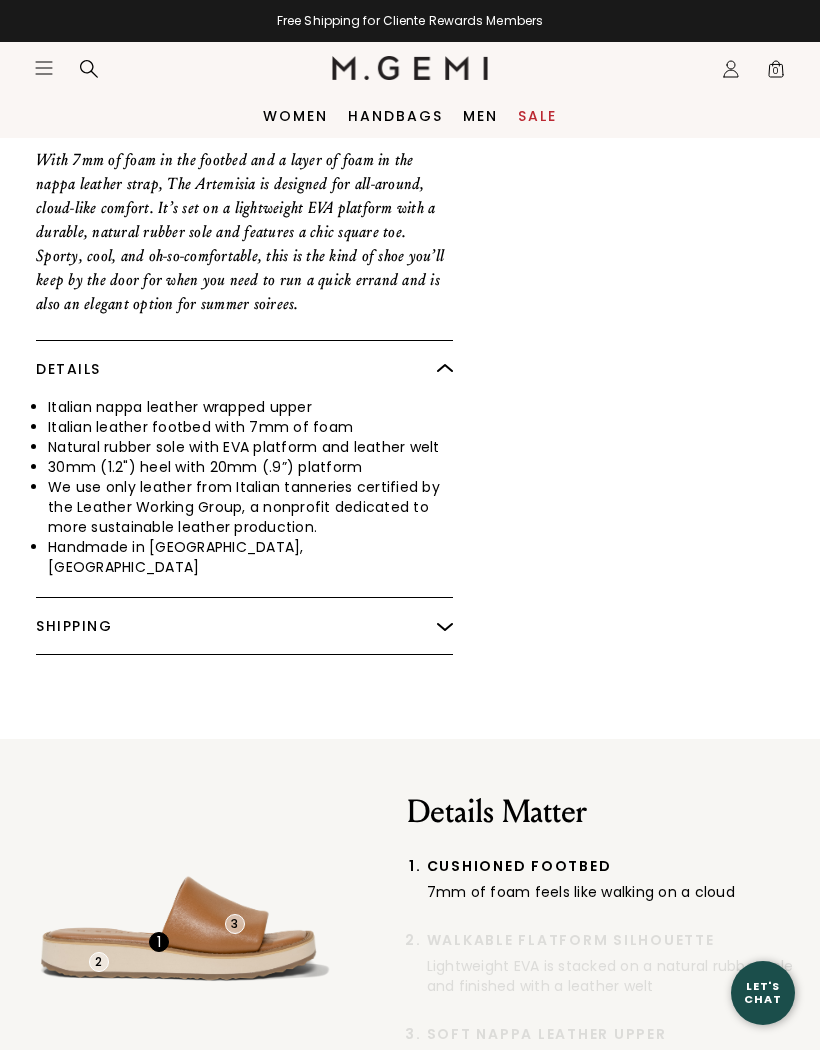 click on "Sale" at bounding box center [537, 116] 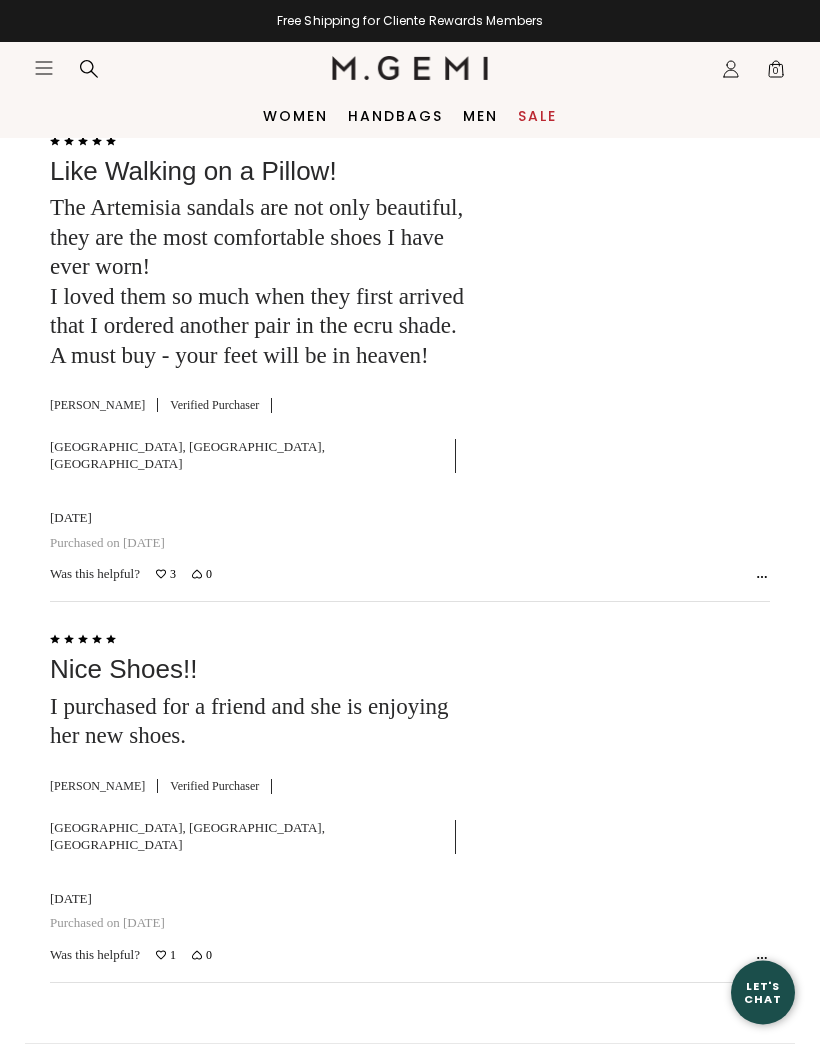 scroll, scrollTop: 3558, scrollLeft: 0, axis: vertical 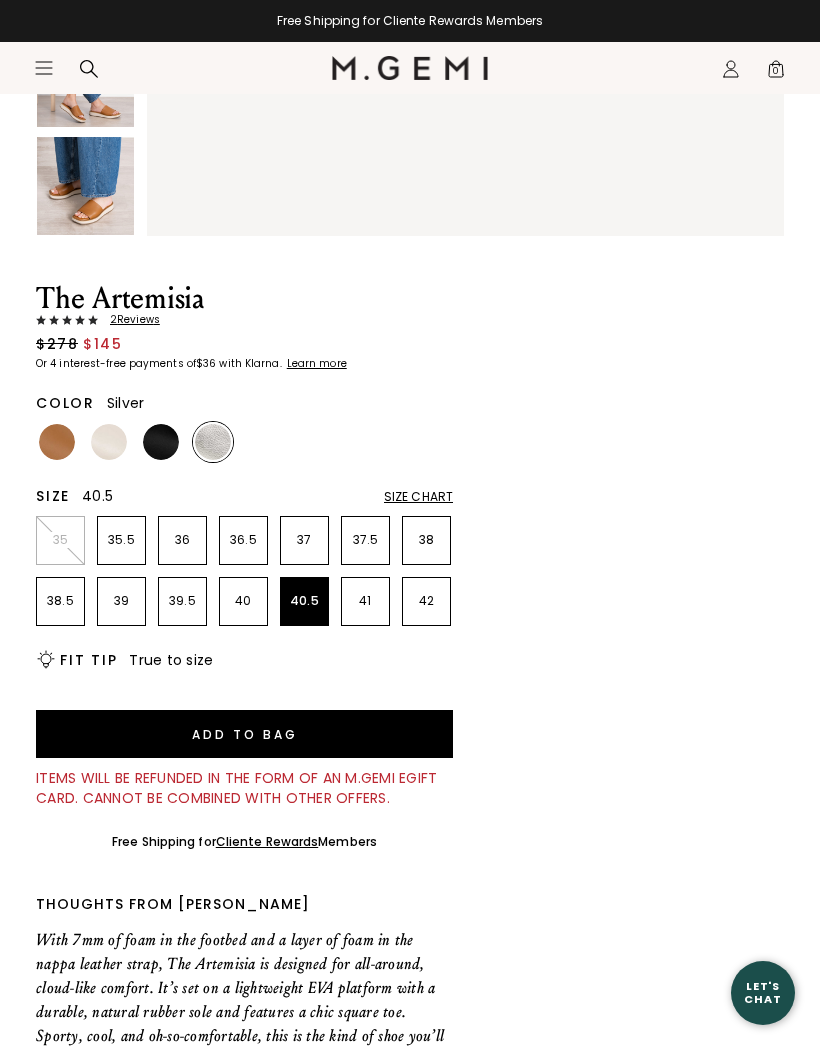 click on "2  Review s" at bounding box center (129, 320) 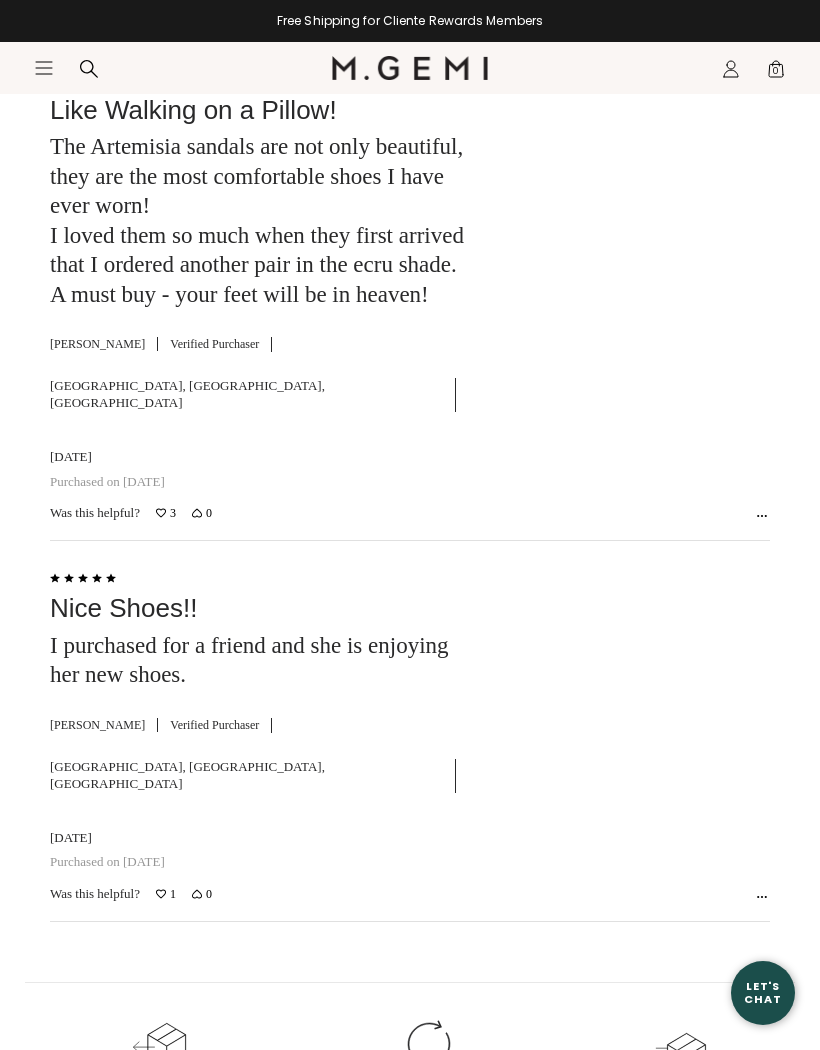 scroll, scrollTop: 3627, scrollLeft: 0, axis: vertical 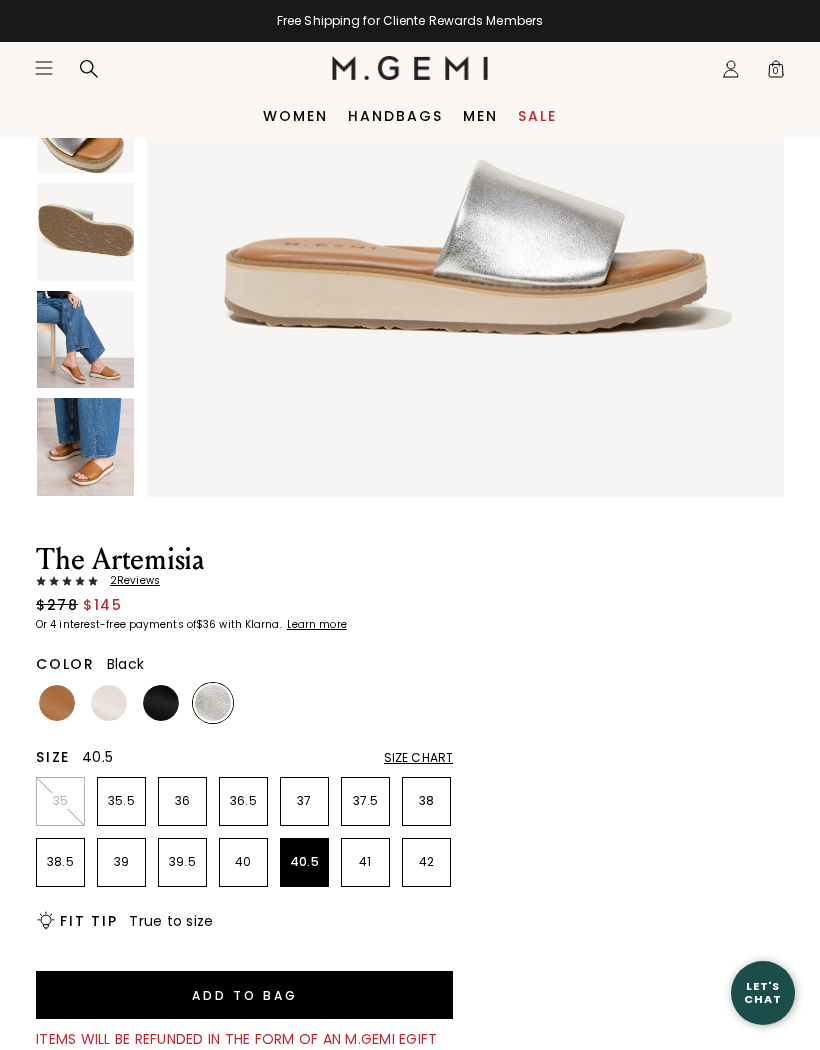 click at bounding box center [161, 703] 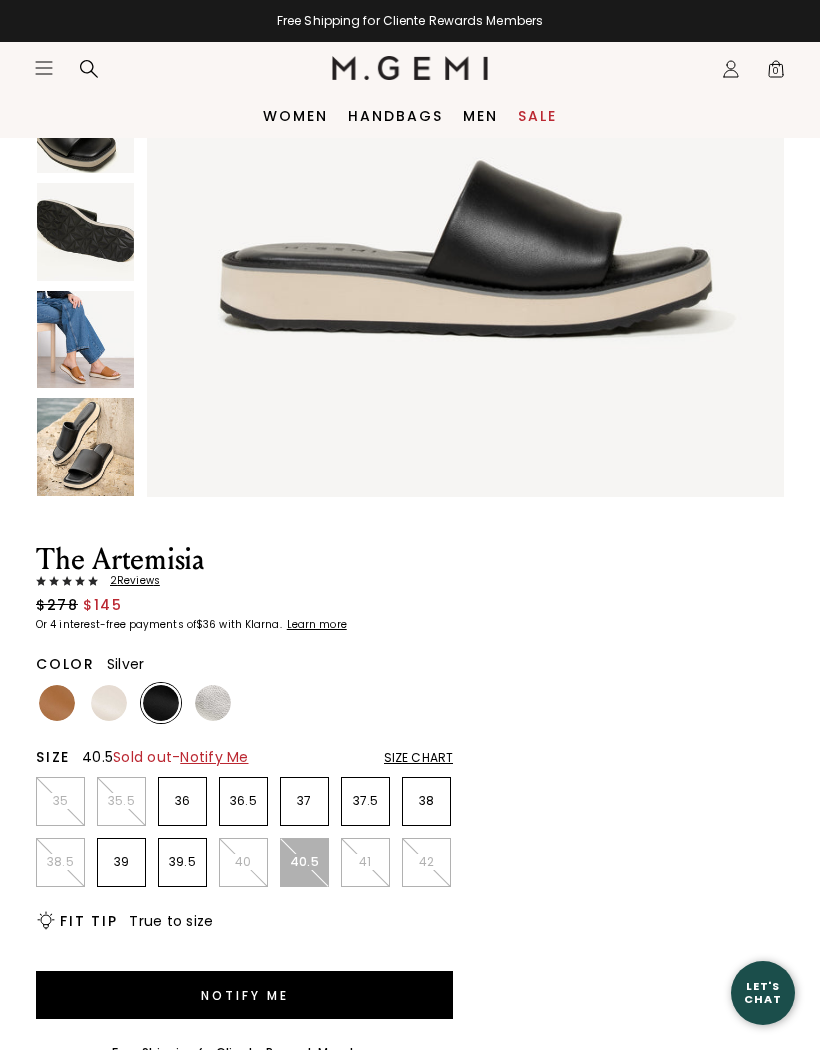 click at bounding box center (213, 703) 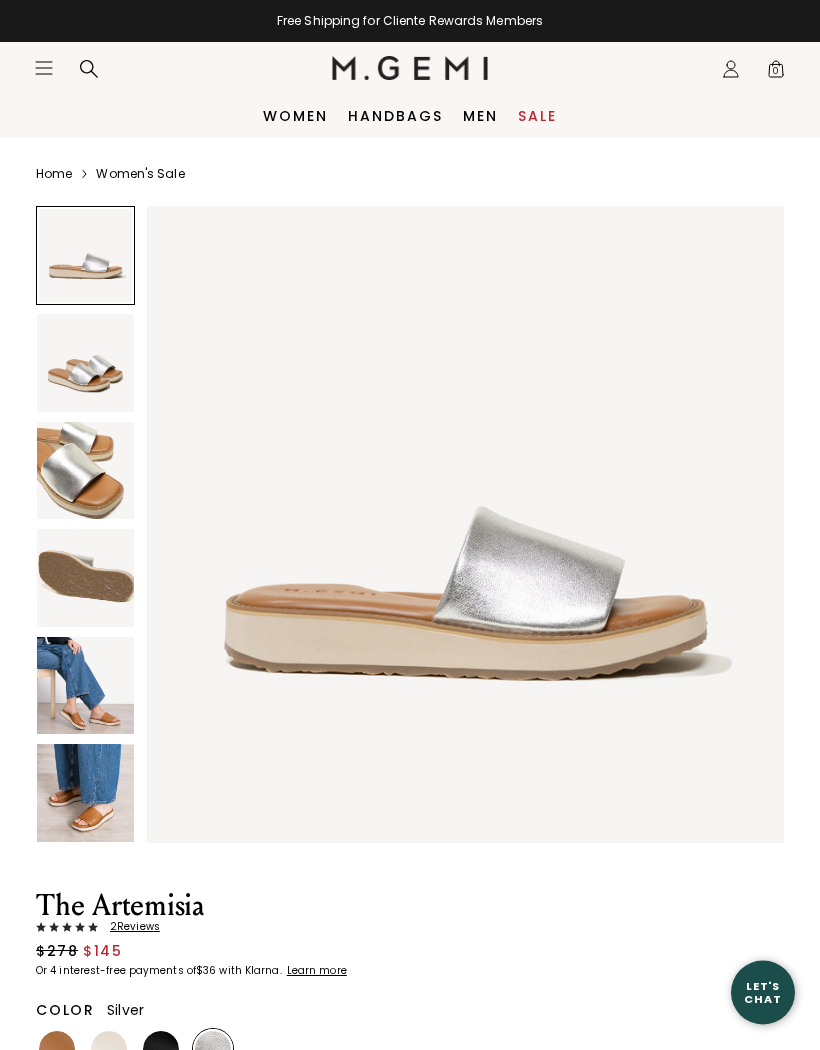 scroll, scrollTop: 0, scrollLeft: 0, axis: both 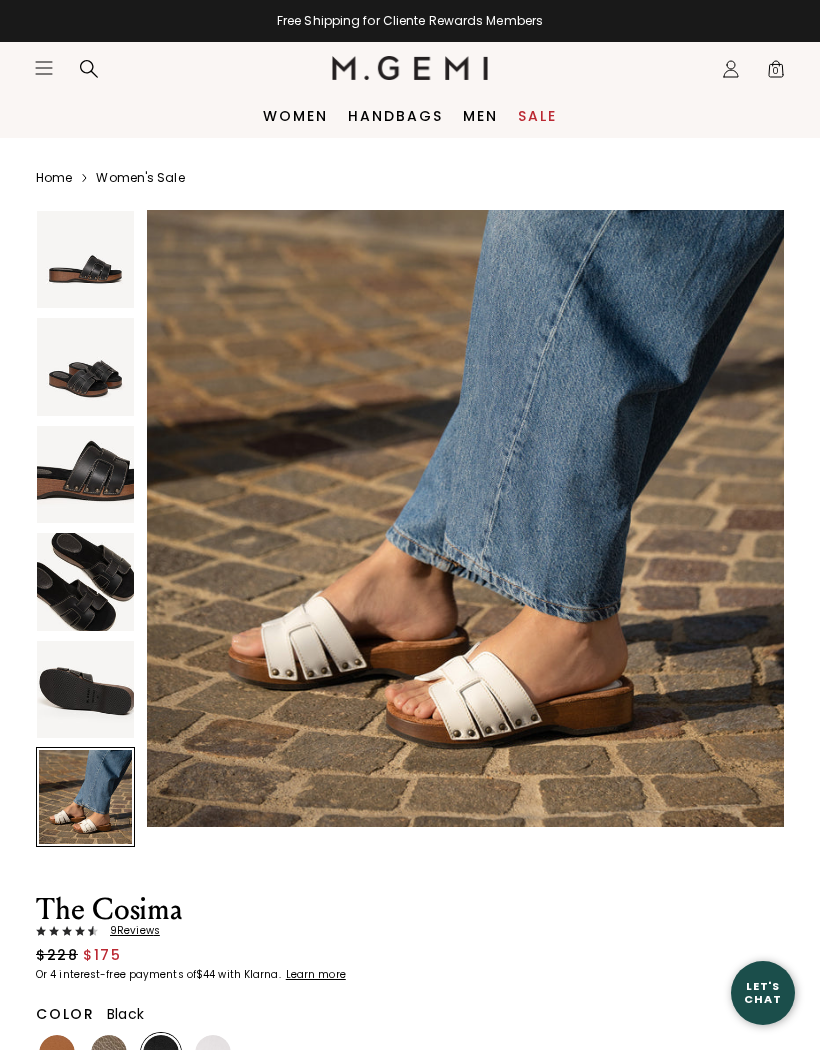 click on "9  Review s" at bounding box center (129, 931) 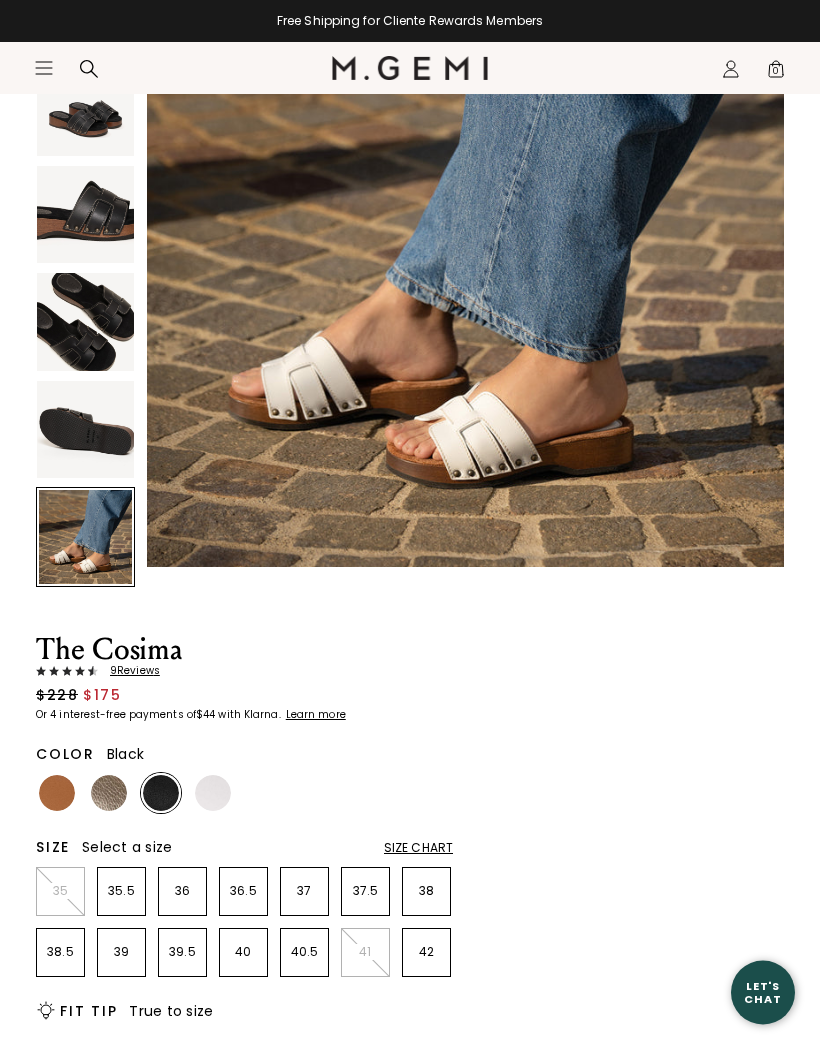 scroll, scrollTop: 260, scrollLeft: 0, axis: vertical 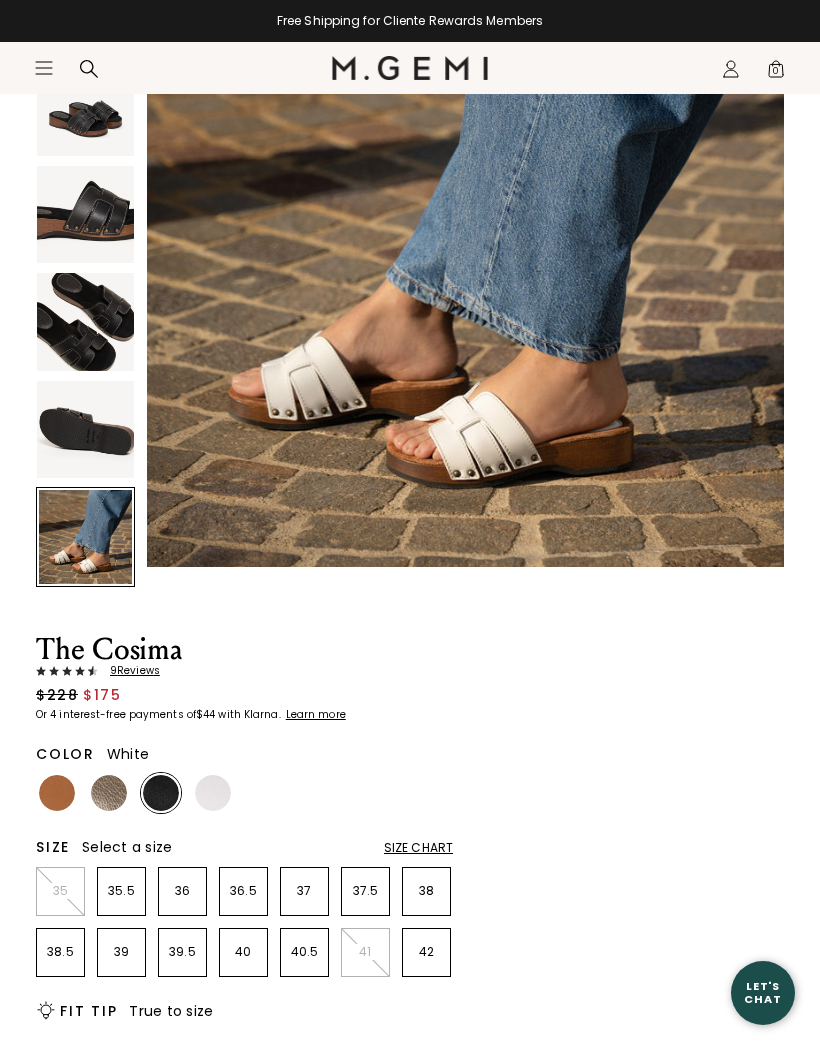 click at bounding box center (213, 793) 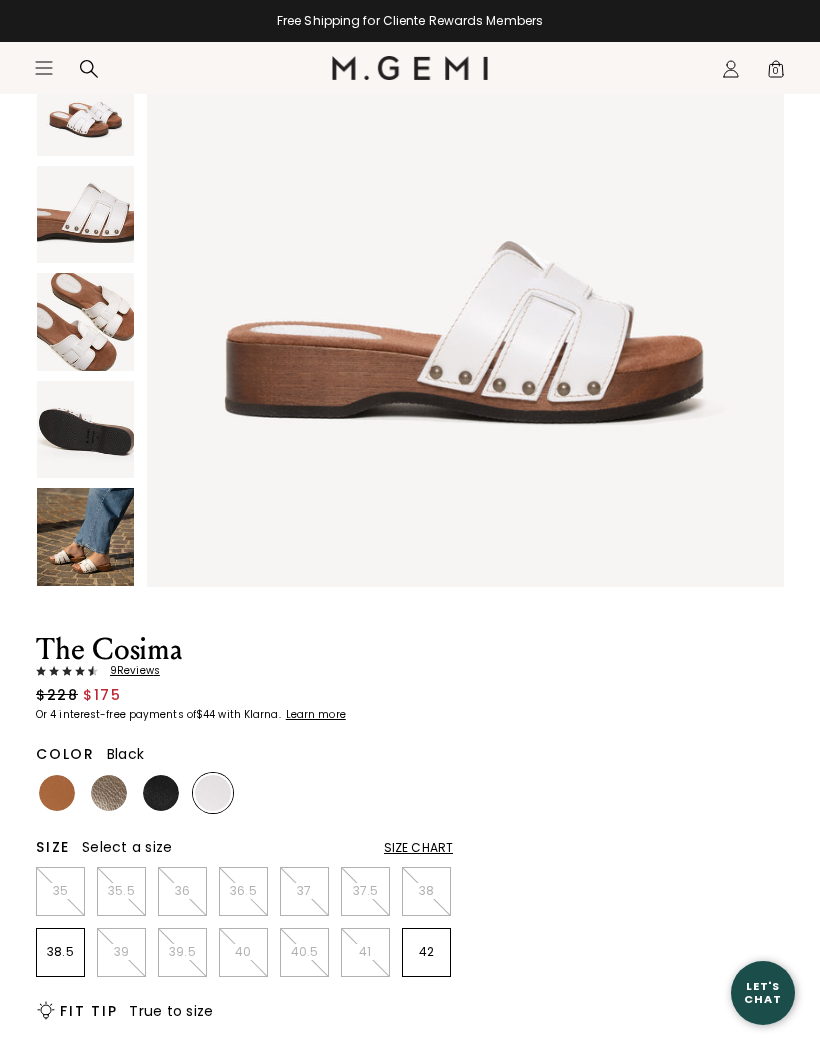 click at bounding box center [161, 793] 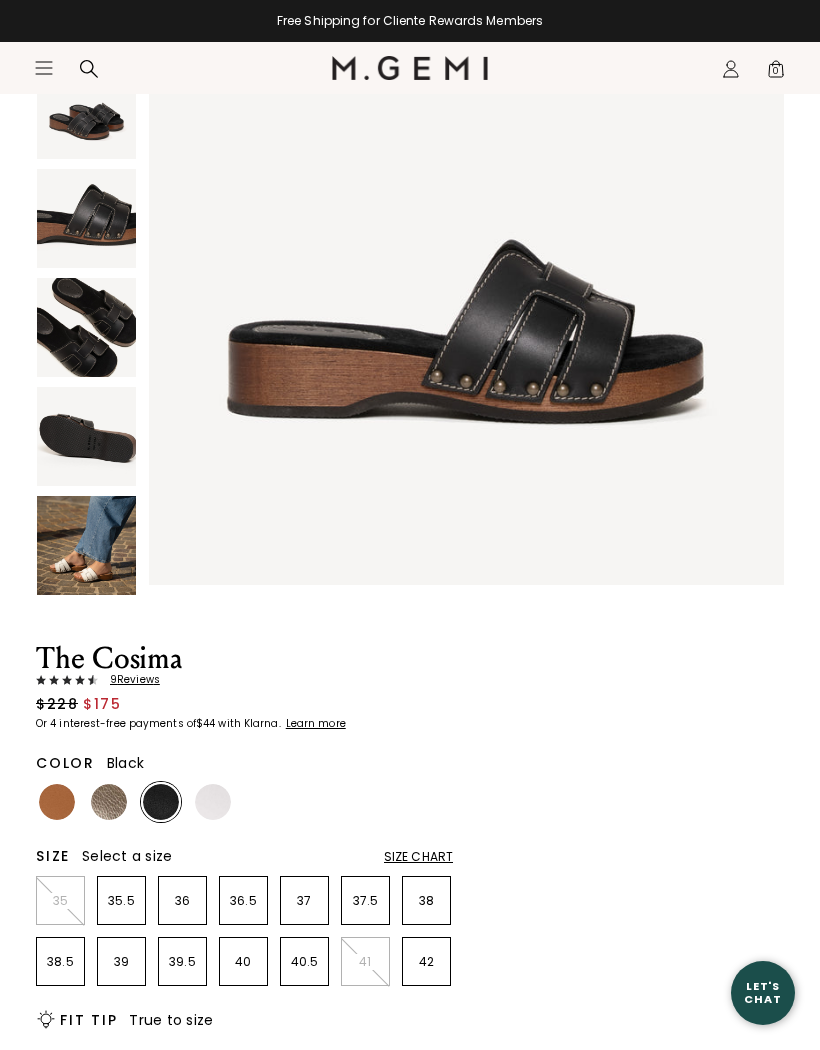 scroll, scrollTop: 0, scrollLeft: 0, axis: both 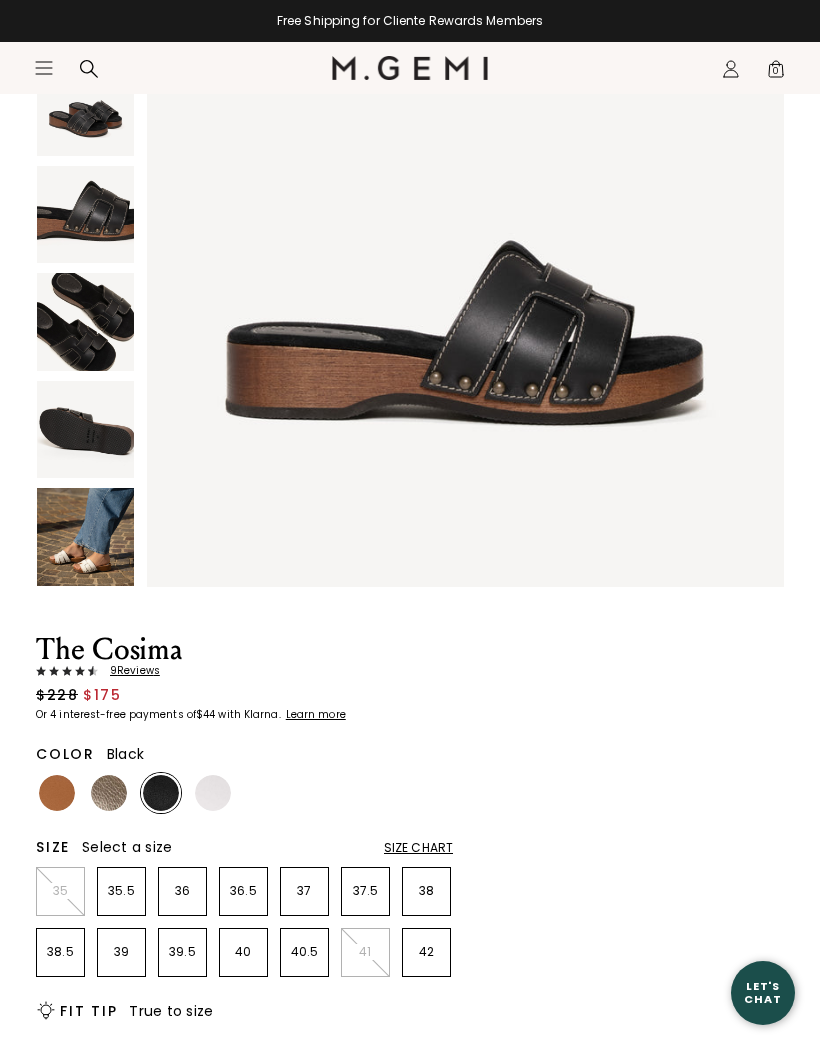 click at bounding box center (109, 793) 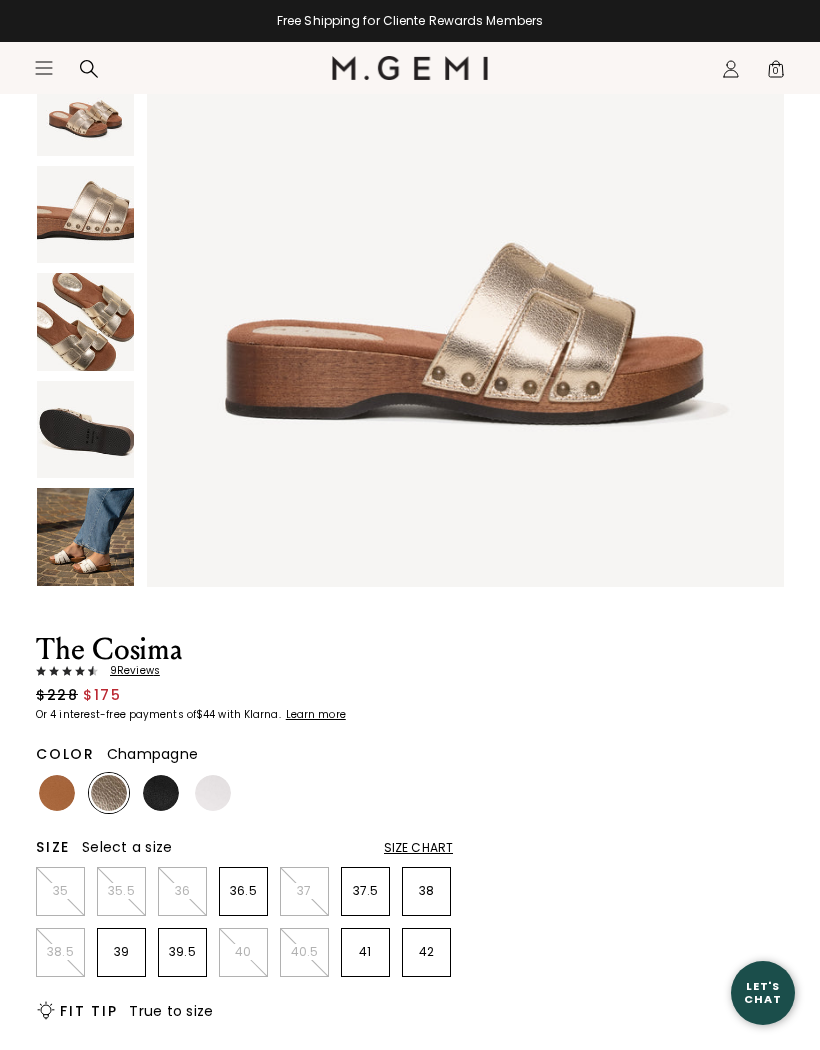 click at bounding box center [57, 793] 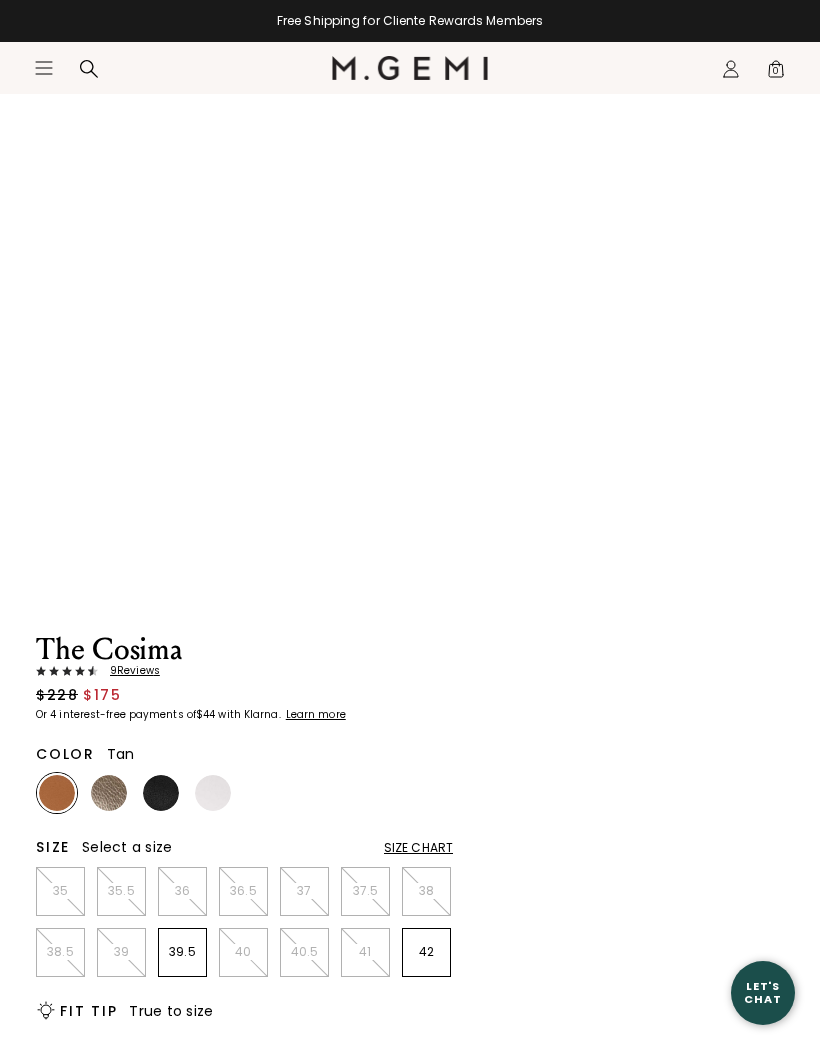 scroll, scrollTop: 11, scrollLeft: 0, axis: vertical 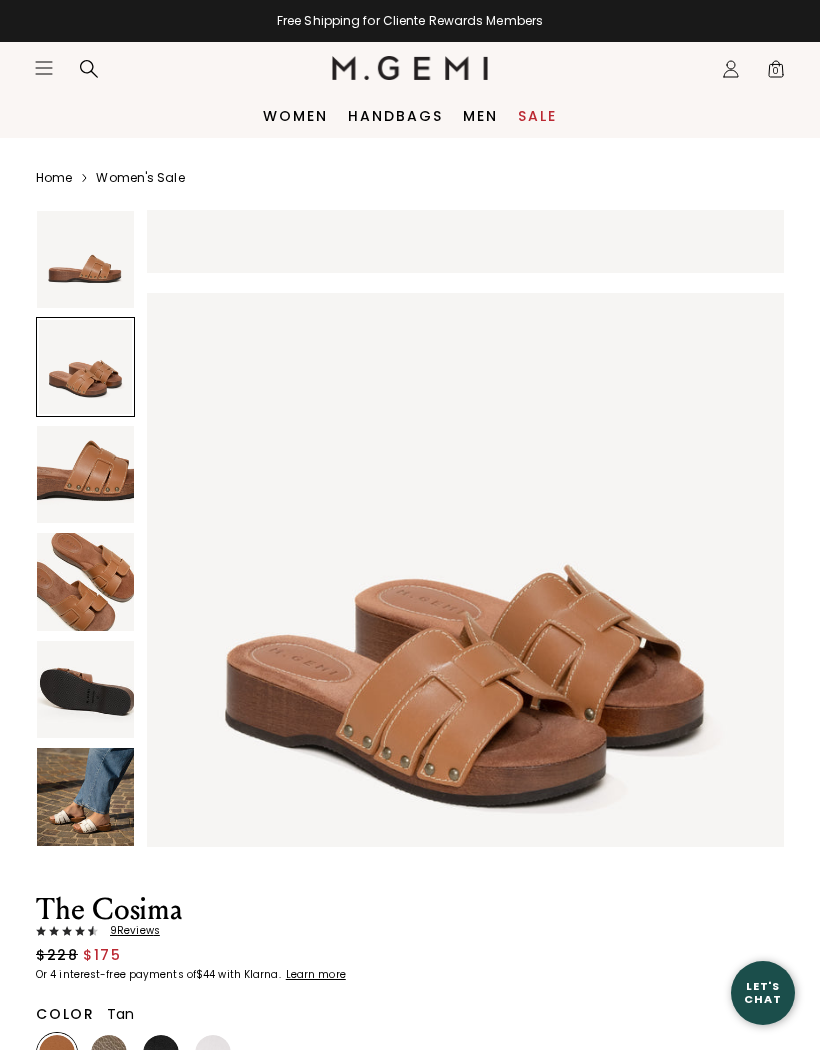click on "Sale" at bounding box center (537, 116) 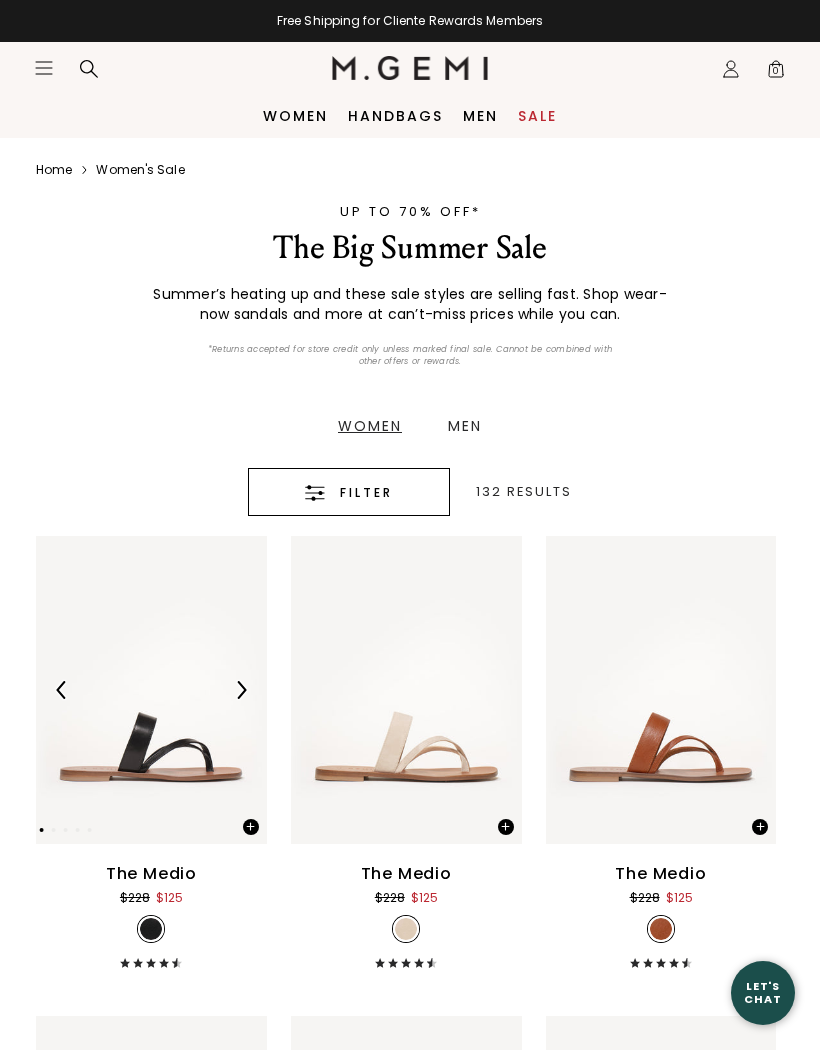 scroll, scrollTop: 0, scrollLeft: 0, axis: both 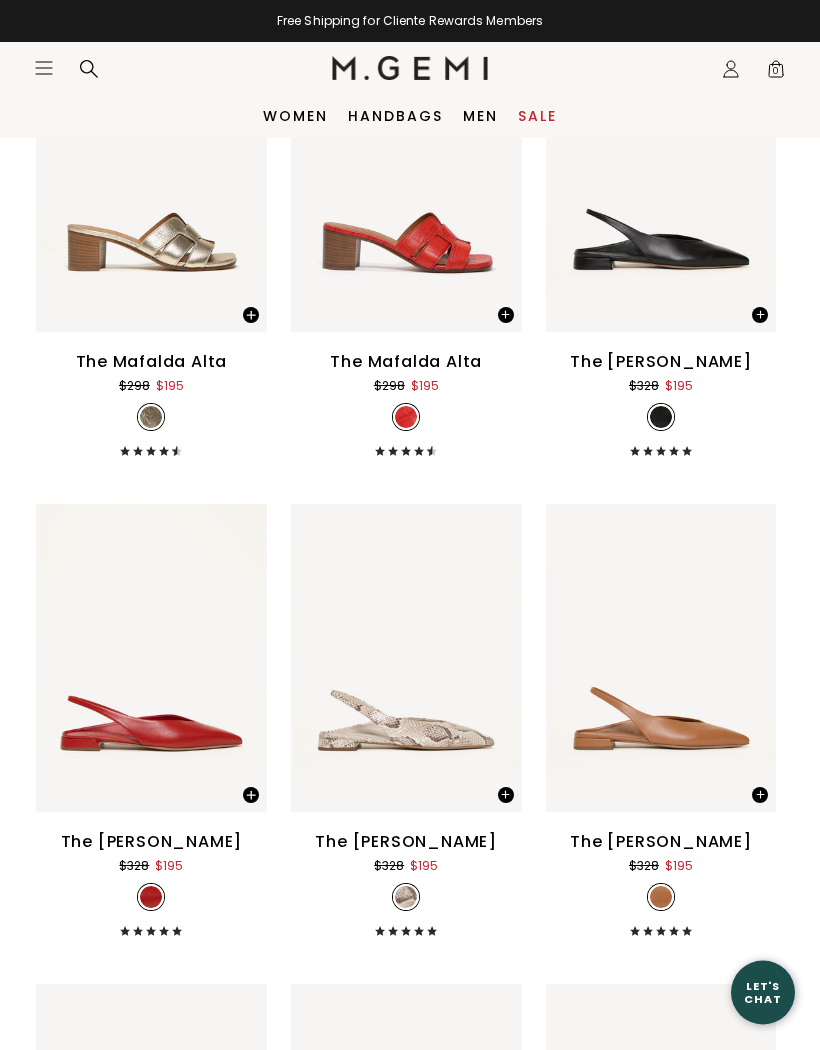 click on "Icons/20x20/hamburger@2x
Women
Shop All Shoes
New Arrivals
Bestsellers
Essentials Our Artisans" at bounding box center (183, 68) 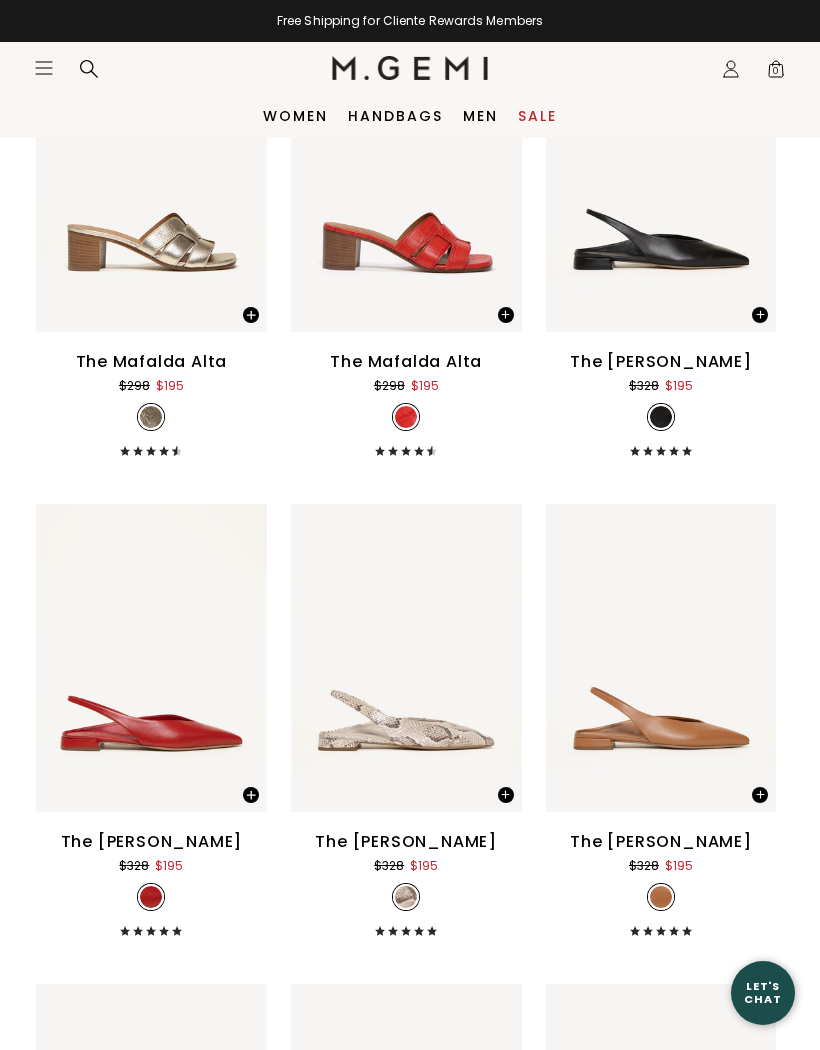 click 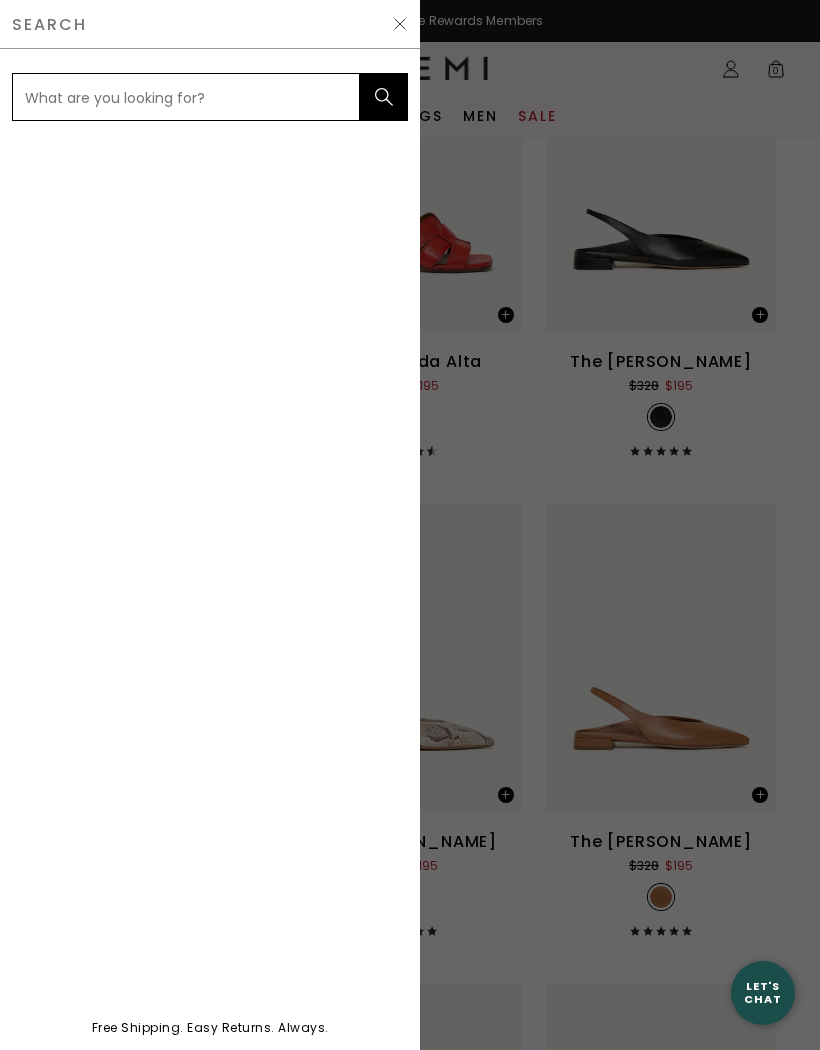 click at bounding box center [186, 97] 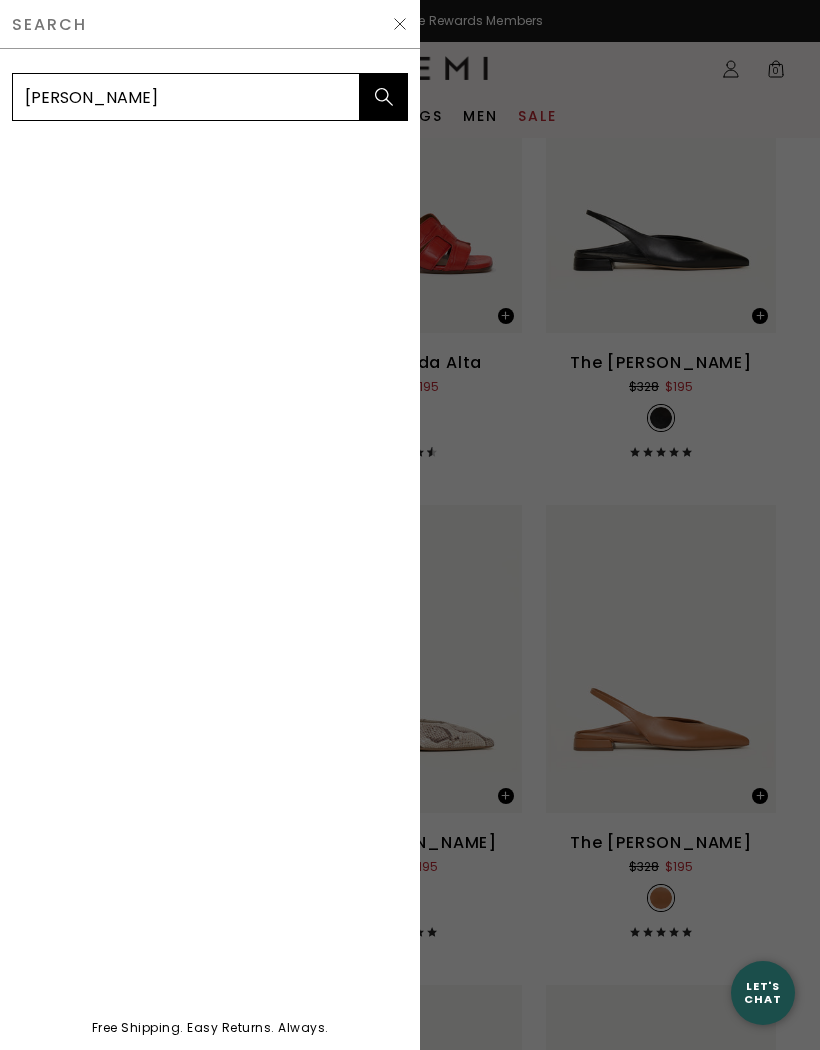 type on "Maia" 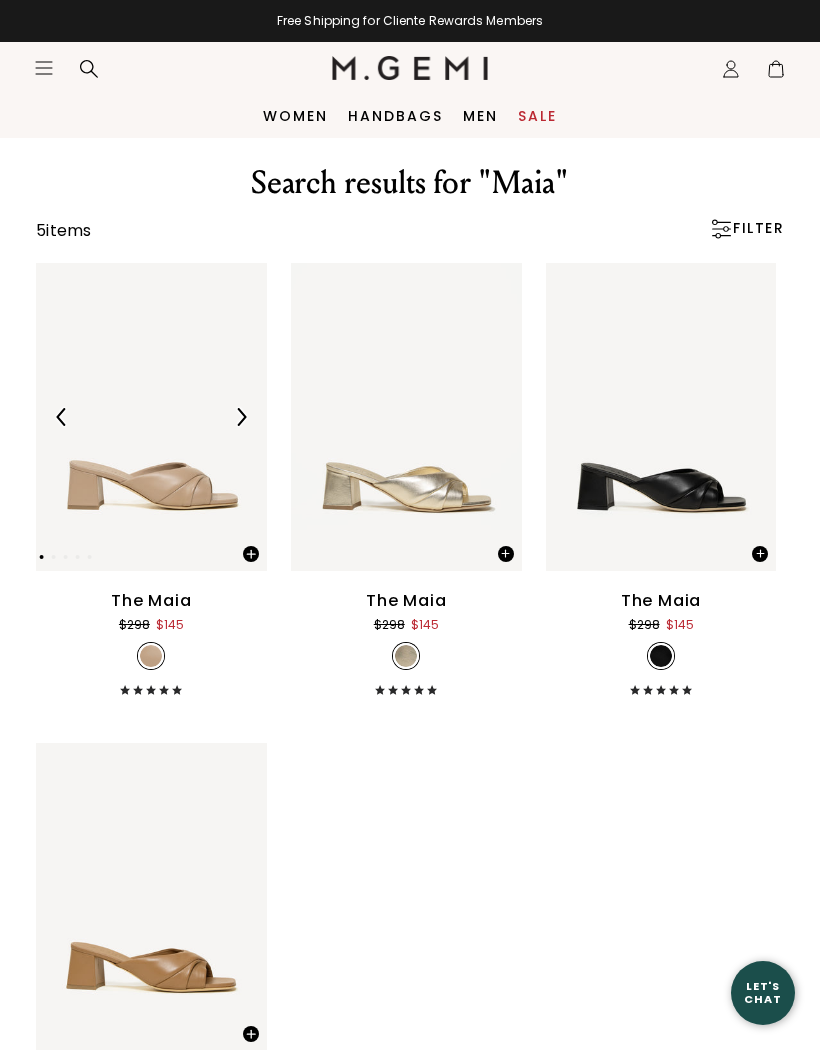 scroll, scrollTop: 0, scrollLeft: 0, axis: both 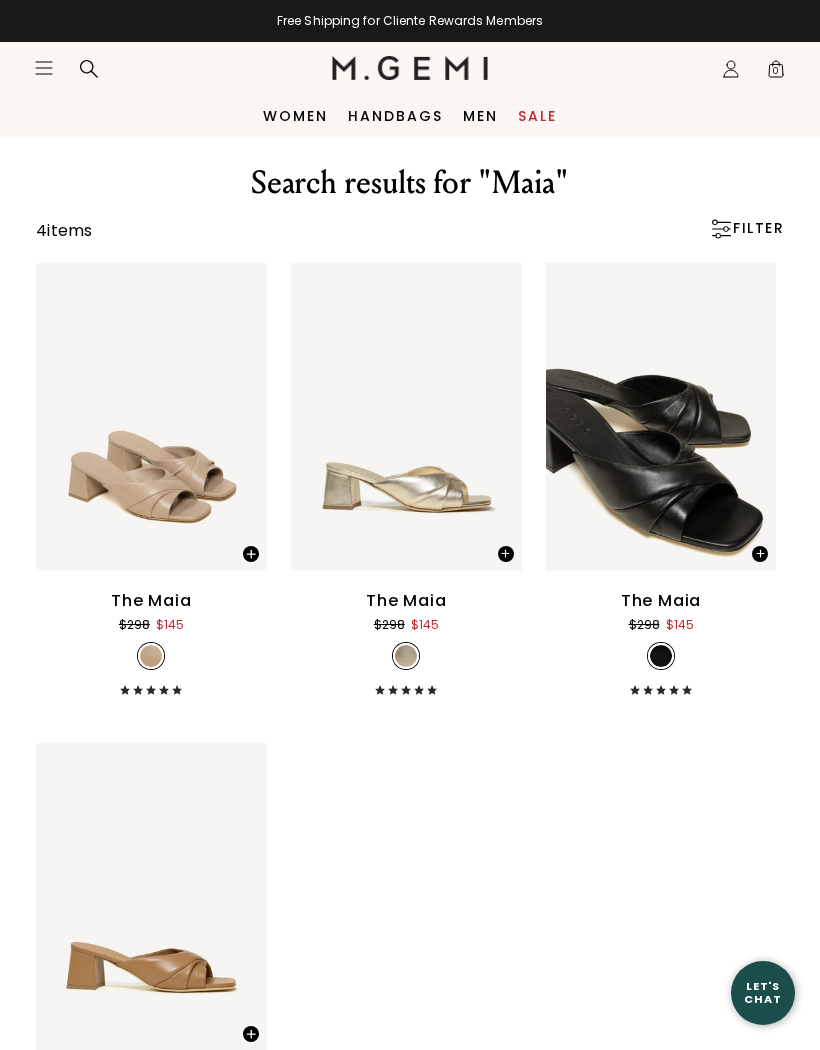 click 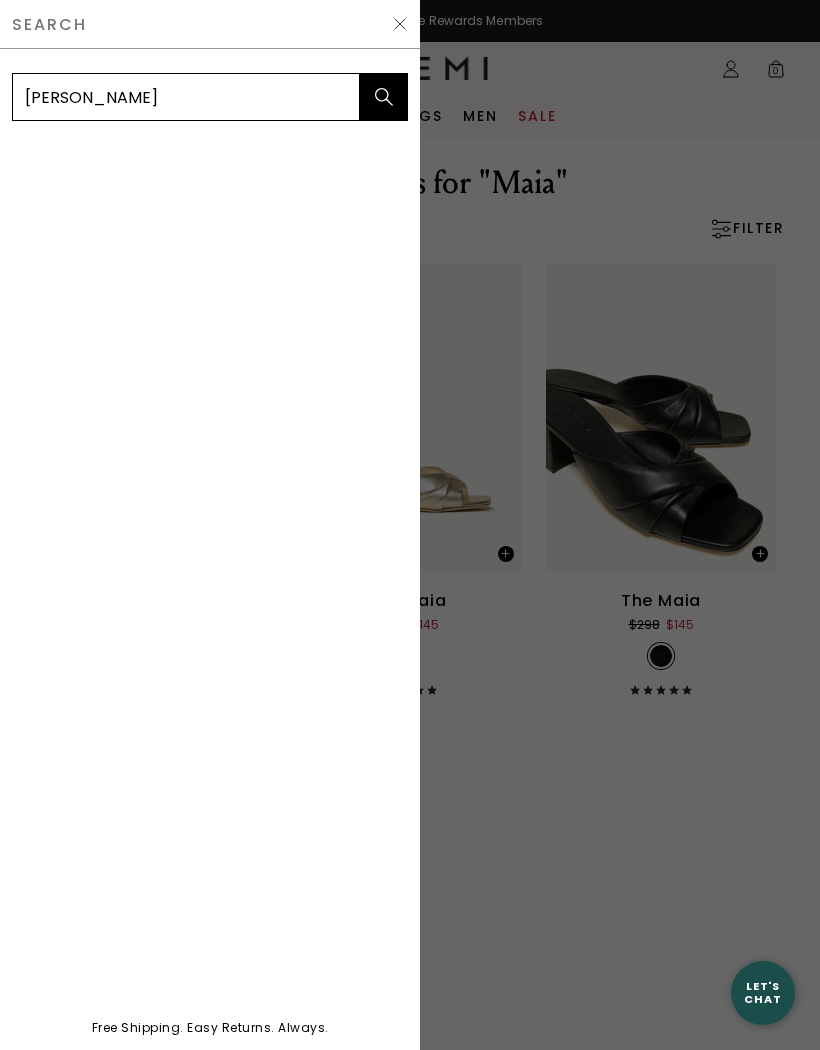 click on "[PERSON_NAME]" at bounding box center [186, 97] 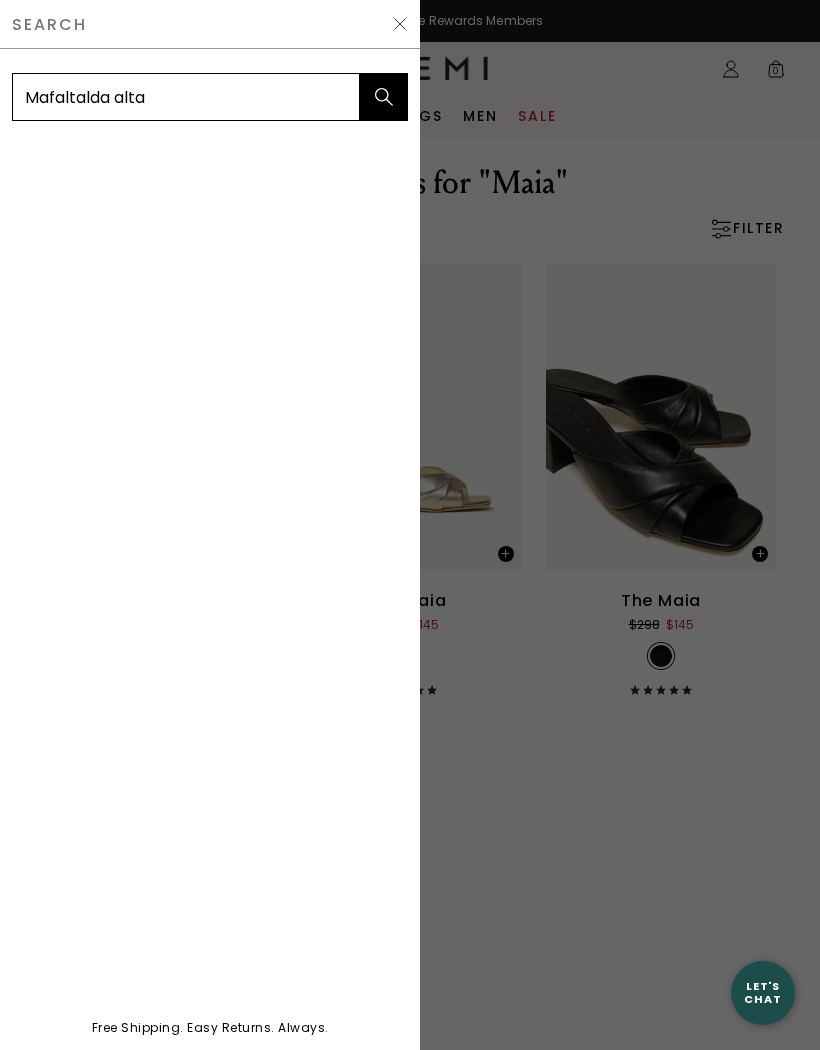 type on "Mafaltalda alta" 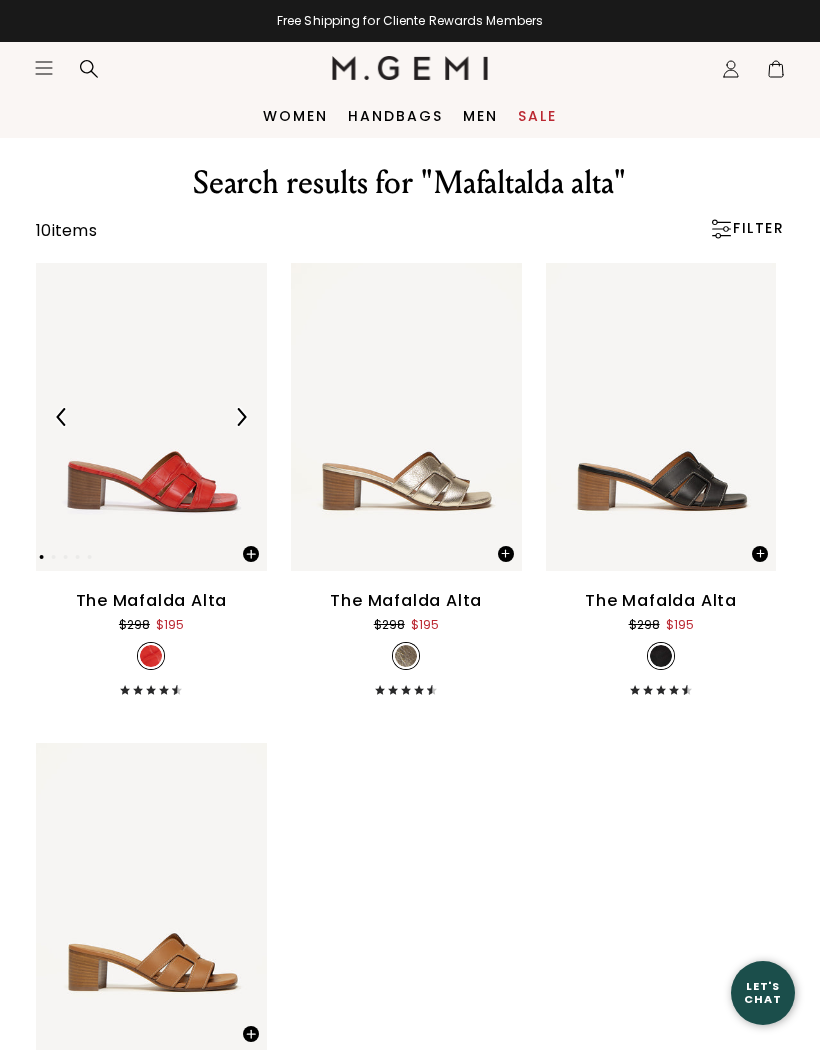 scroll, scrollTop: 0, scrollLeft: 0, axis: both 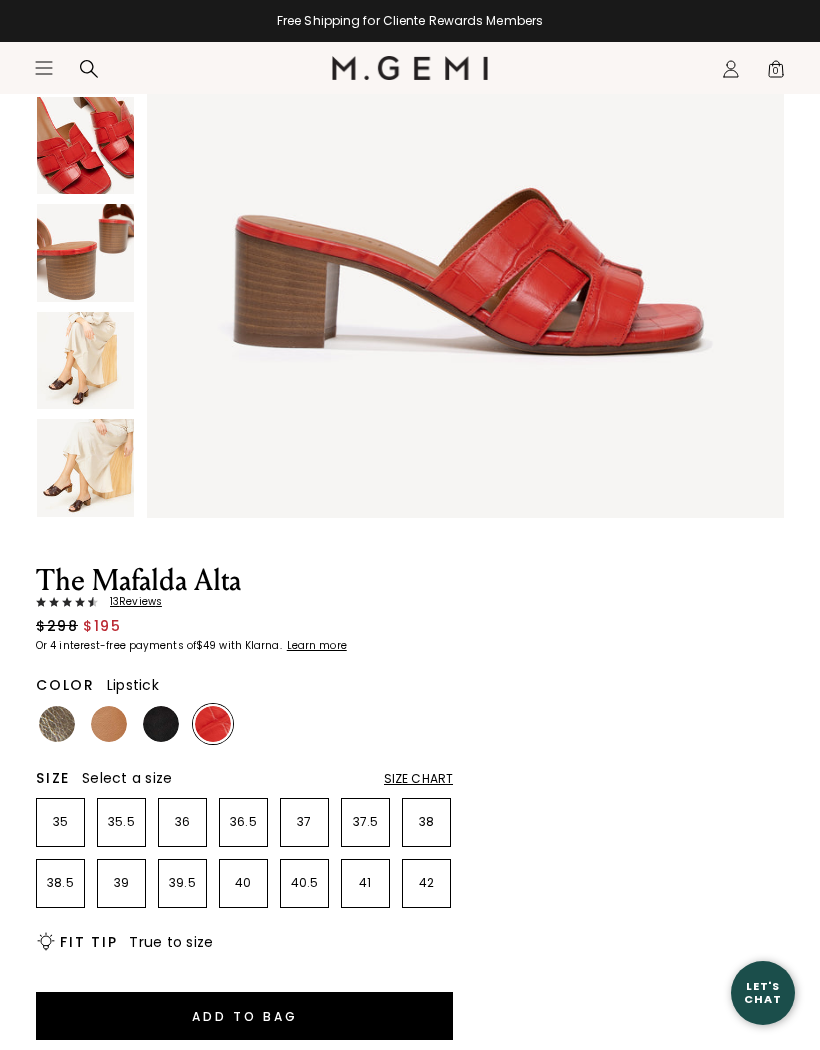click at bounding box center (85, 467) 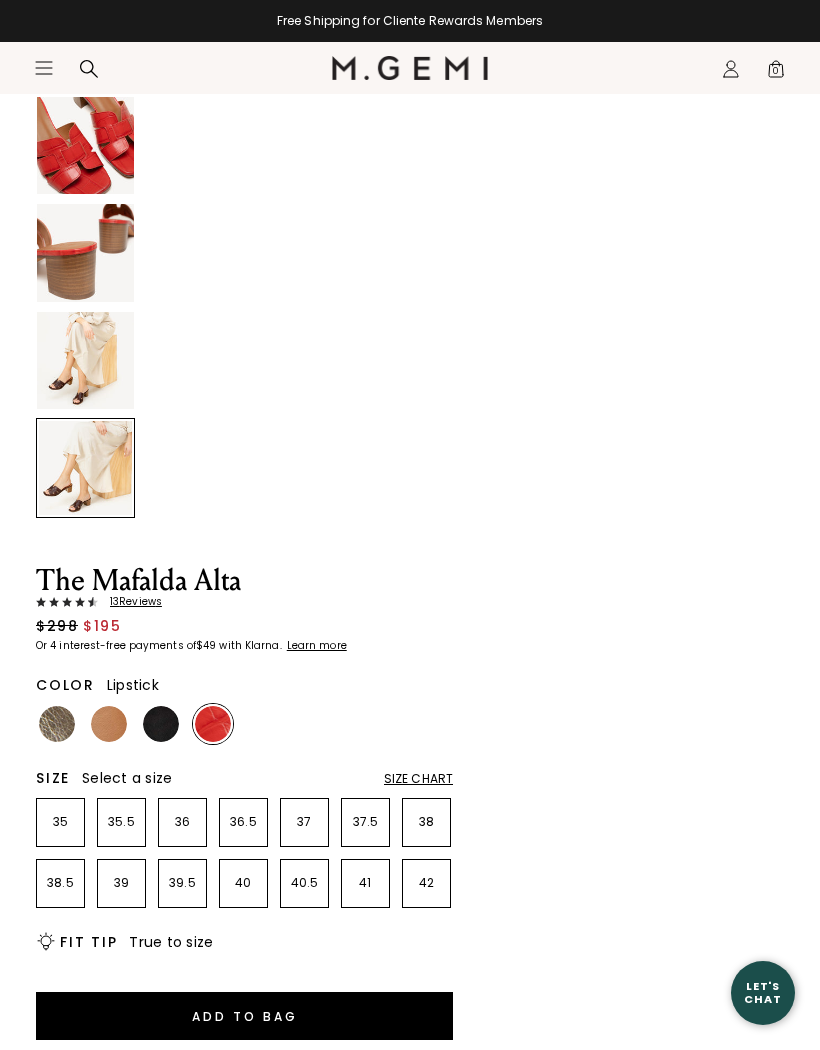 scroll, scrollTop: 3283, scrollLeft: 0, axis: vertical 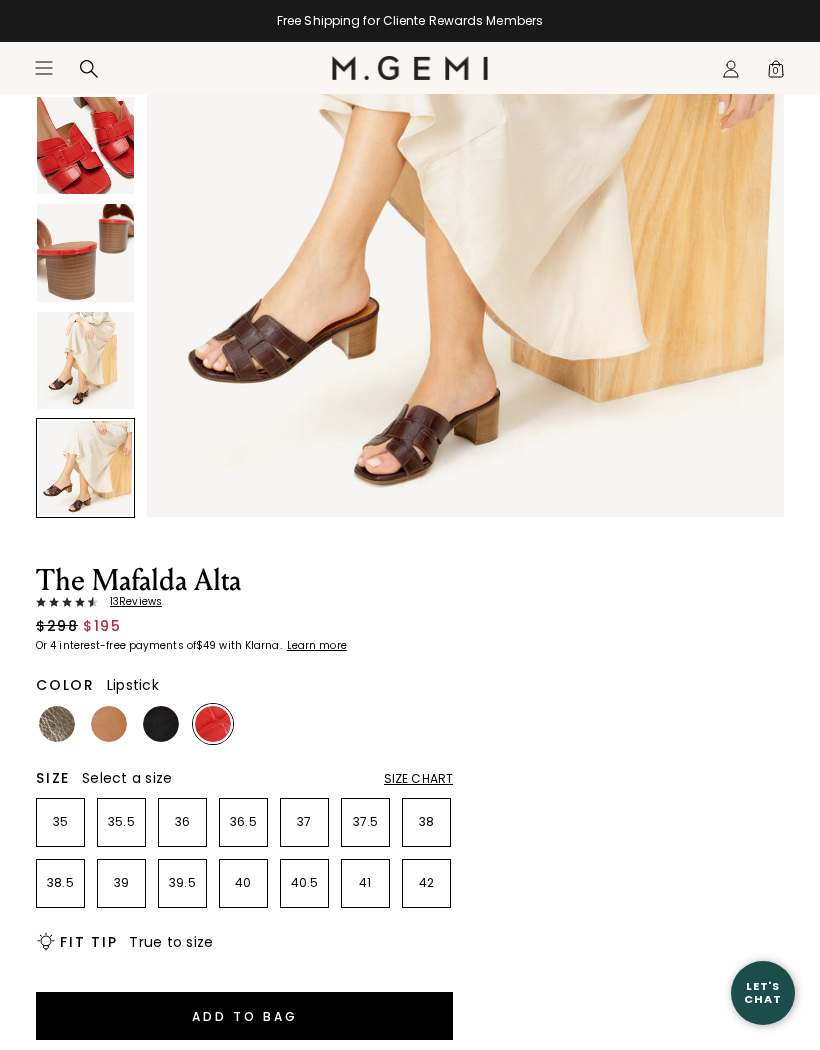 click on "The Mafalda Alta 13  Review s $298 $195
Or 4 interest-free payments of  $49   with Klarna Learn more
Color  Lipstick Size Select a size Size Chart 35 35.5 36 36.5 37 37.5 38 38.5 39 39.5 40 40.5 41 42 Icons/20x20/bulb@2x Fit Tip True to size Add to Bag Items will be refunded in the form of an M.Gemi eGift Card. Cannot be combined with other offers. Free Shipping for  Cliente Rewards  Members Thoughts from Maria I had summer weddings and events in mind when I had the idea to add a walkable block heel to our quintessential Italian leather sandal. Inspired by the styles that have become synonymous with the southern Italian coast, The Mafalda Alta features our signature interlocking vamp in an array of versatile colors. Wear it with denim and dresses alike. Details Italian croc-embossed leather upper
Italian leather lining
Sueded leather sole
55mm (2.2") stacked leather heel
Handmade in Campania, Italy Shipping" at bounding box center [410, 787] 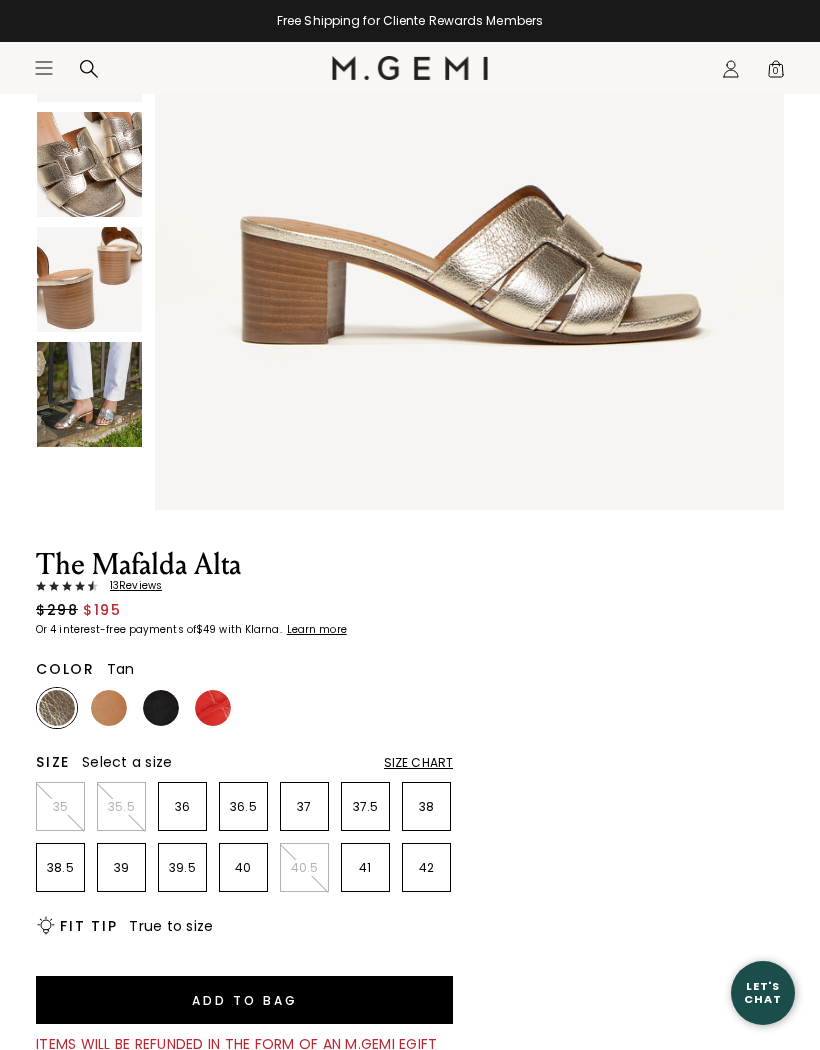 click at bounding box center (109, 708) 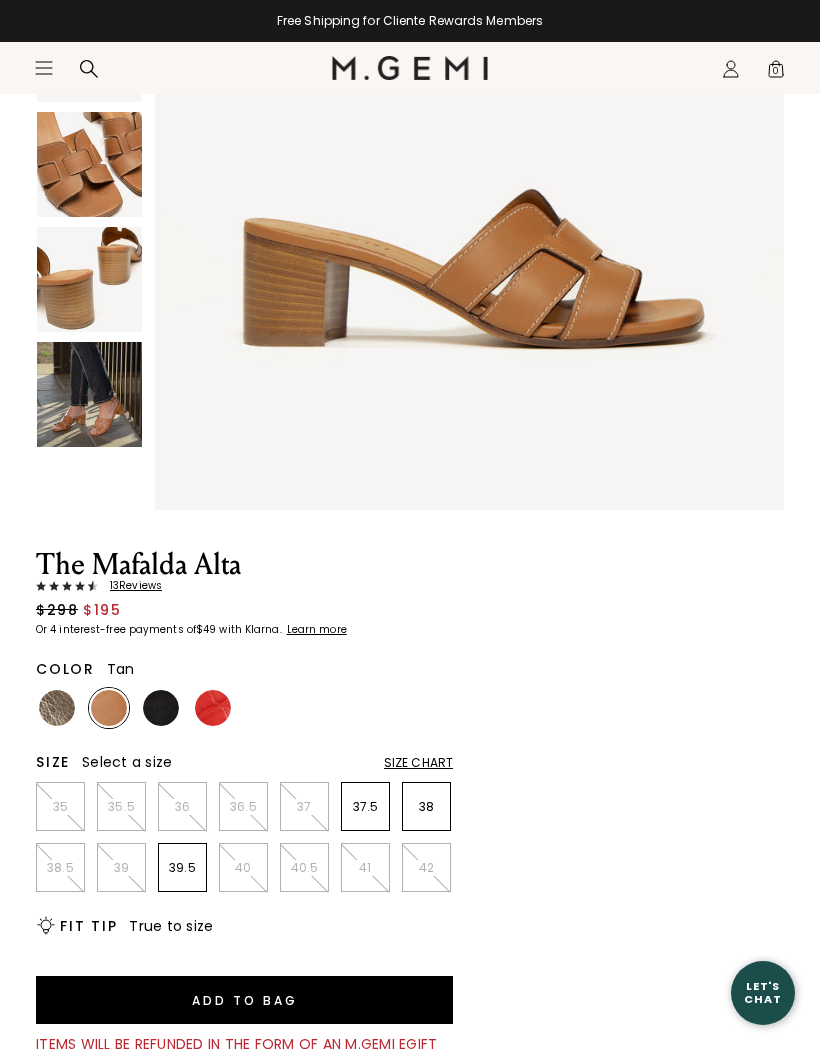 click at bounding box center [213, 708] 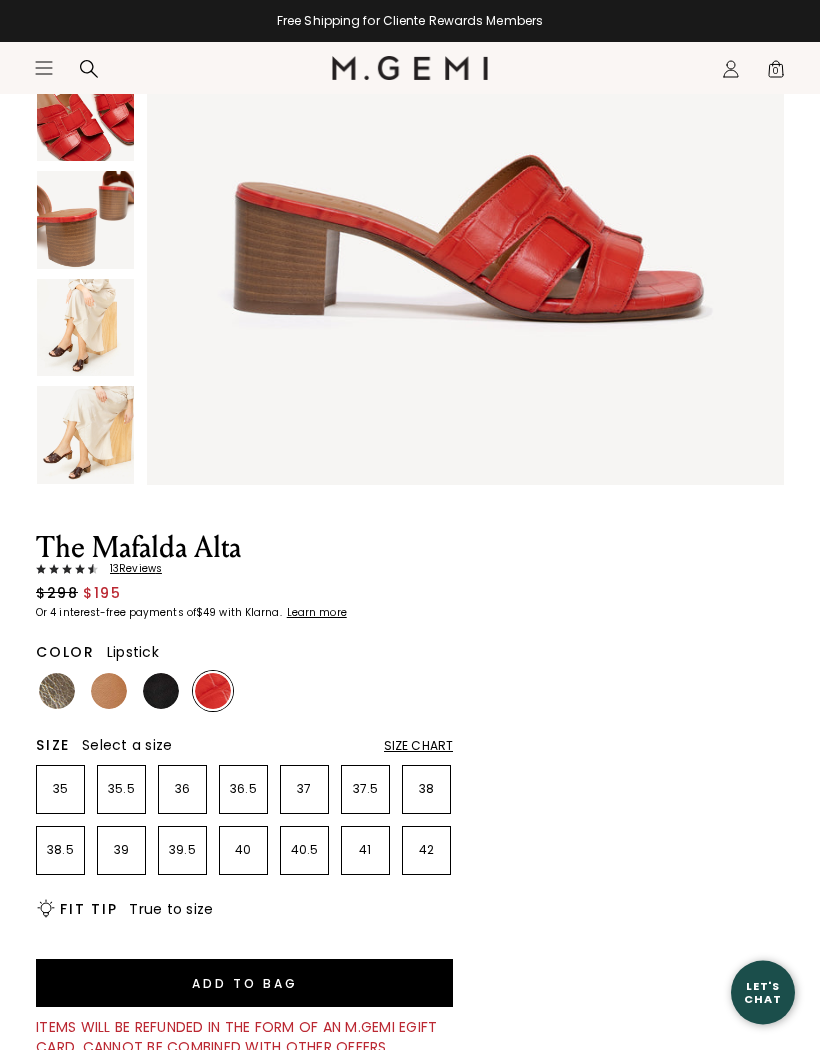 scroll, scrollTop: 370, scrollLeft: 0, axis: vertical 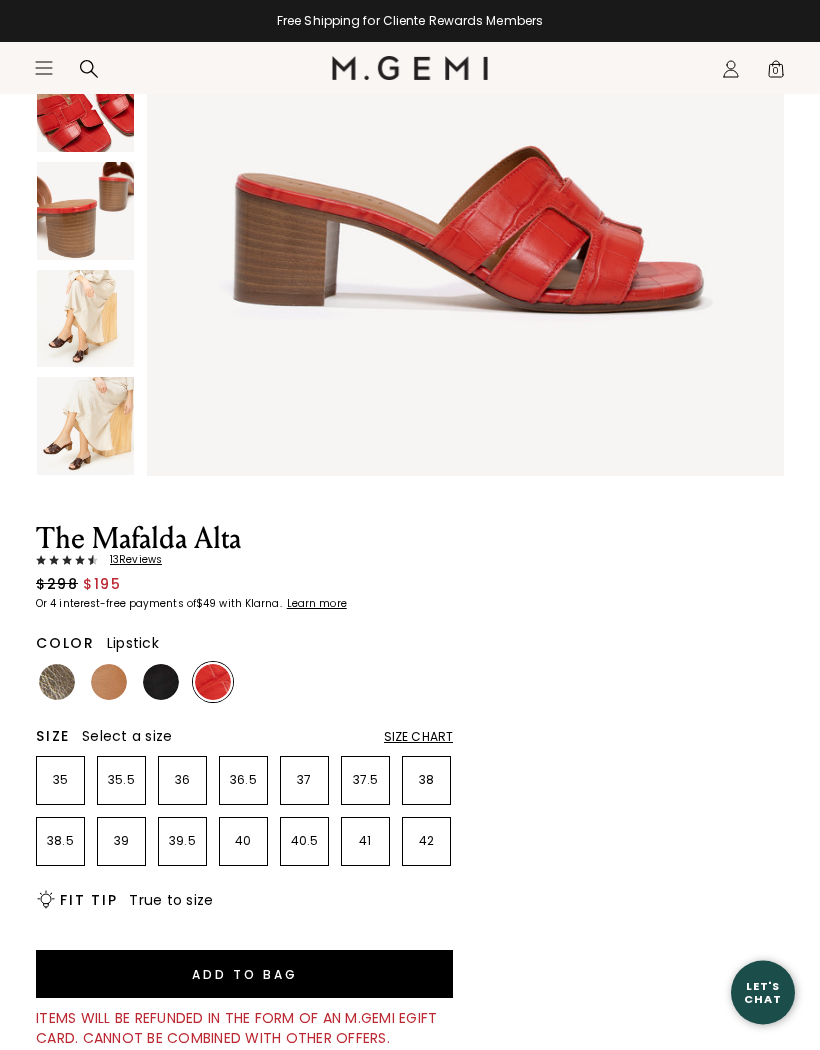 click on "13  Review s" at bounding box center (130, 561) 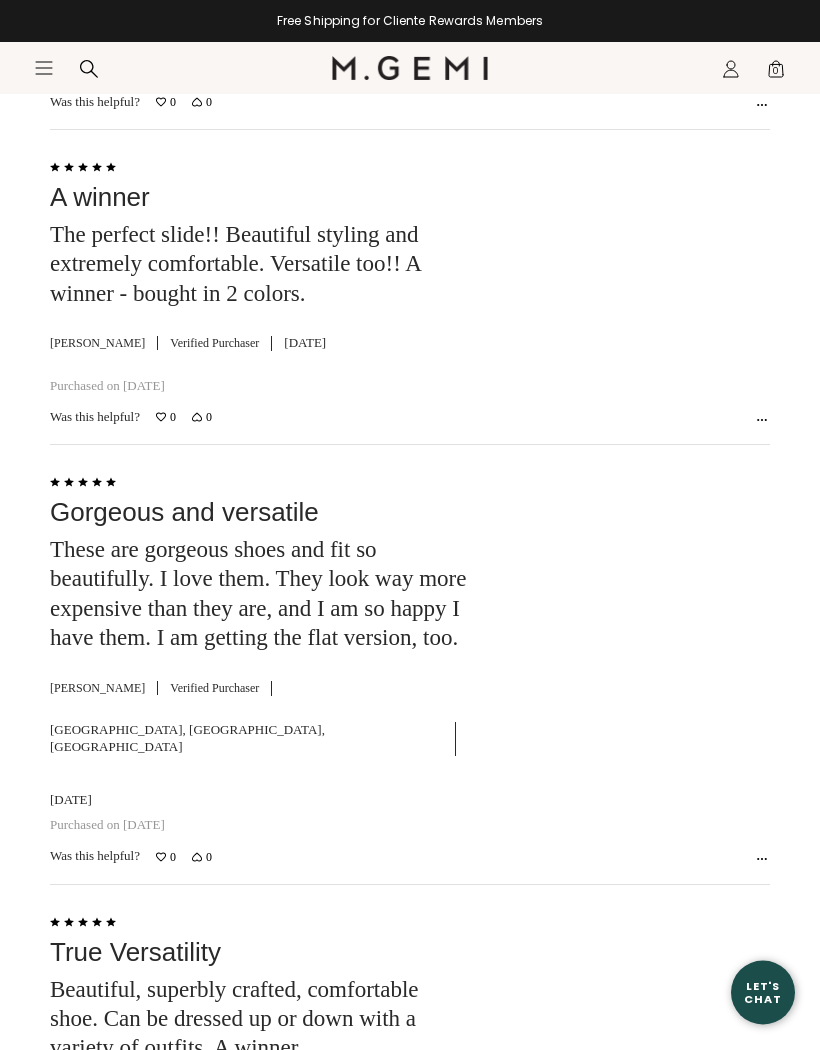 scroll, scrollTop: 6076, scrollLeft: 0, axis: vertical 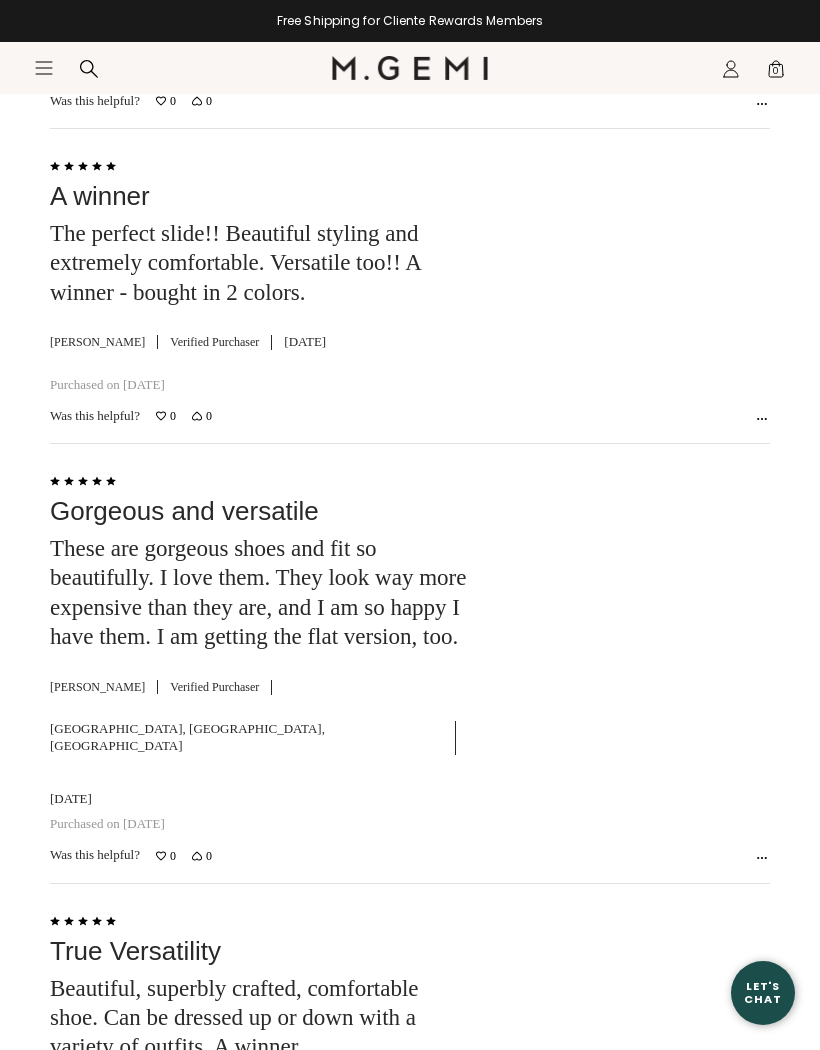 click at bounding box center [633, 1032] 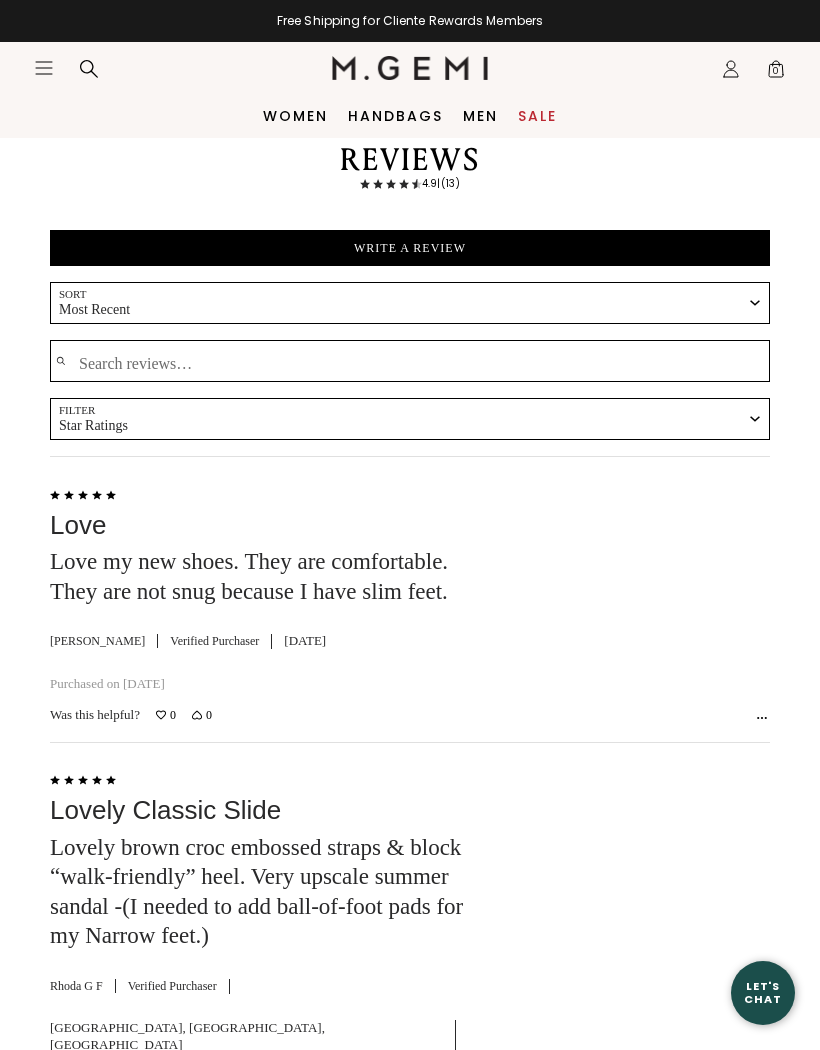 scroll, scrollTop: 3387, scrollLeft: 0, axis: vertical 